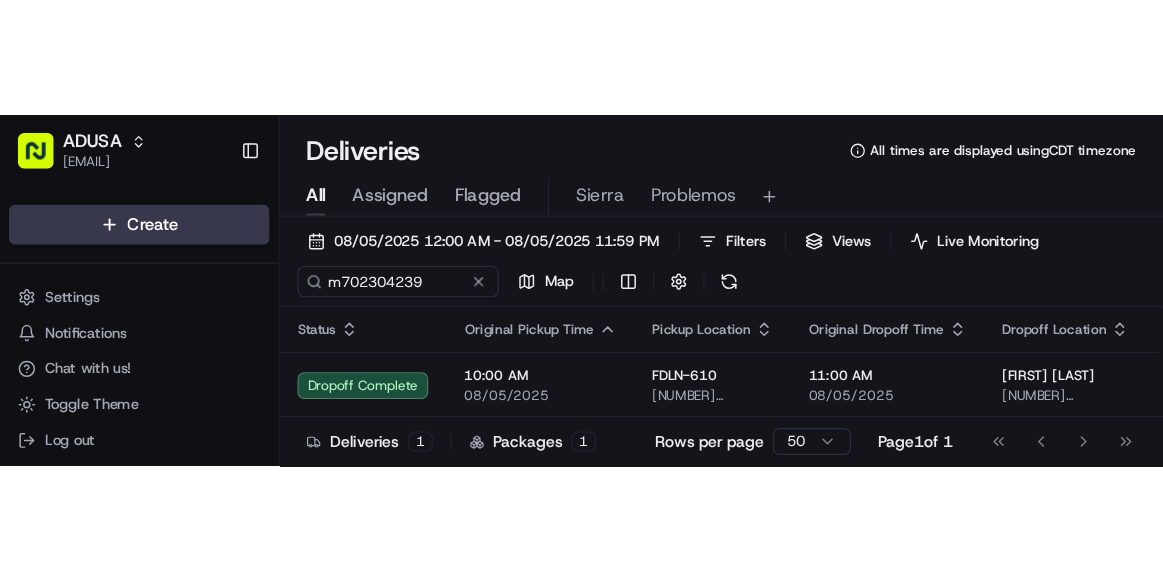 scroll, scrollTop: 0, scrollLeft: 0, axis: both 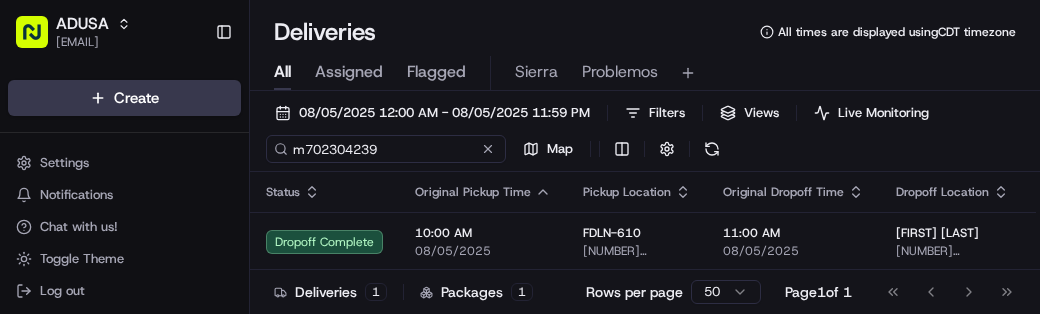 drag, startPoint x: 389, startPoint y: 145, endPoint x: 87, endPoint y: 147, distance: 302.00662 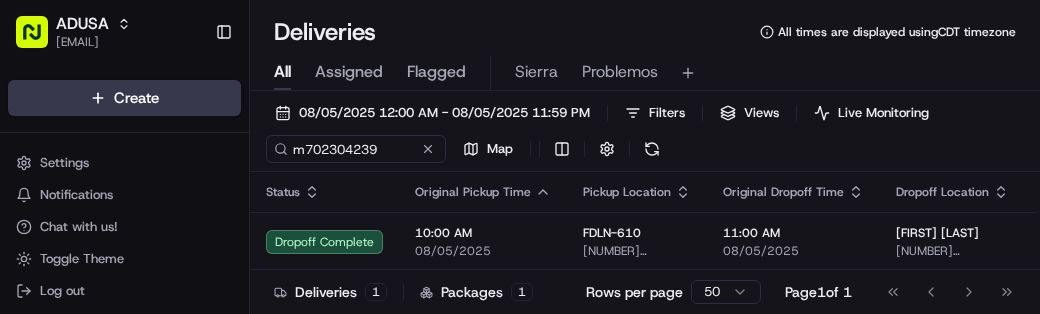 click on "Settings Notifications Chat with us! Toggle Theme Log out" at bounding box center (124, 227) 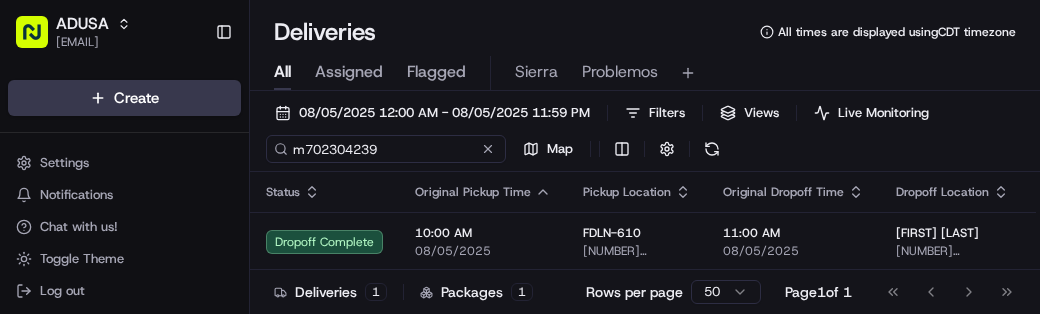 drag, startPoint x: 406, startPoint y: 146, endPoint x: -13, endPoint y: 111, distance: 420.45926 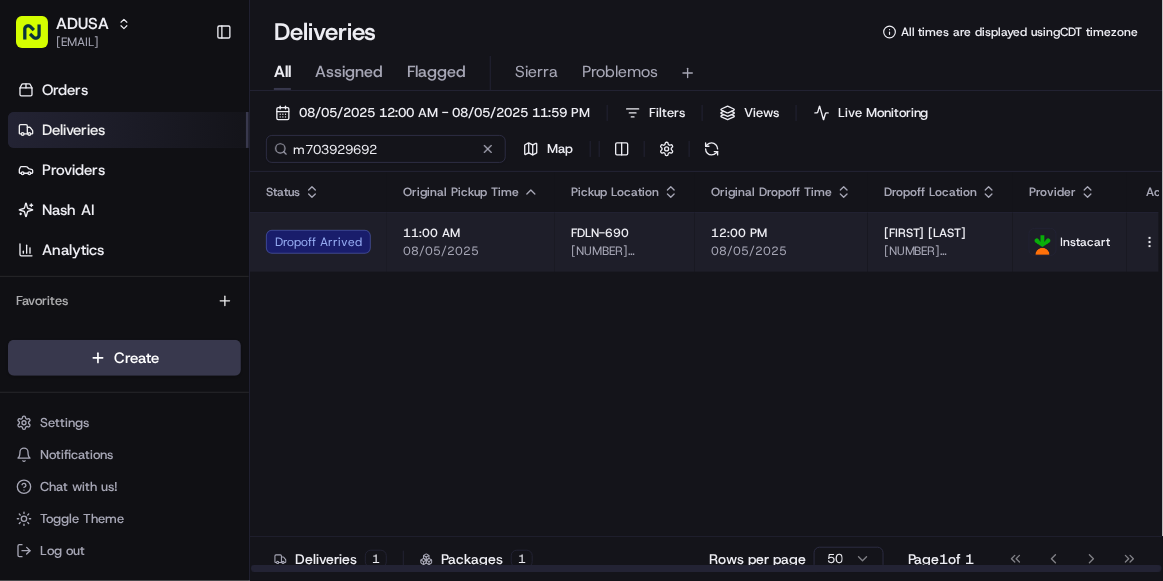 type on "m703929692" 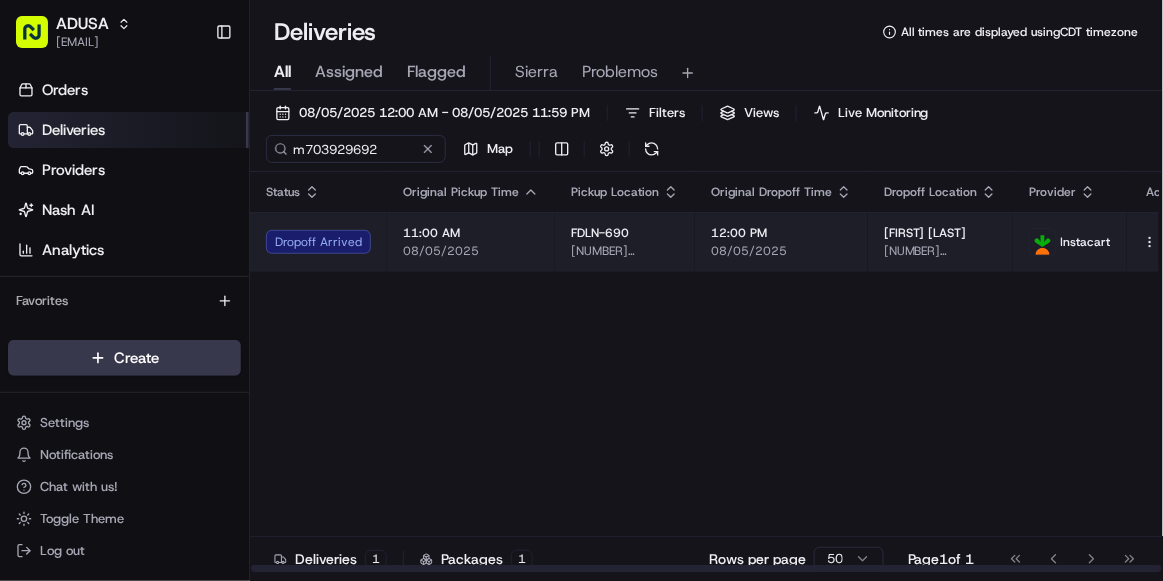 click on "11:00 AM" at bounding box center [471, 233] 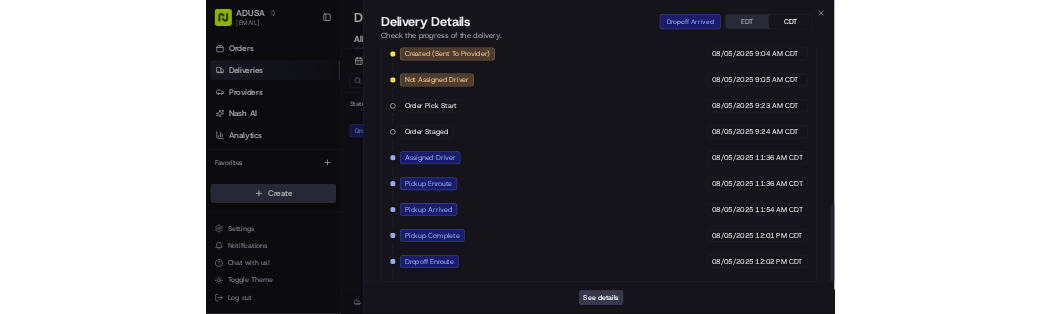 scroll, scrollTop: 897, scrollLeft: 0, axis: vertical 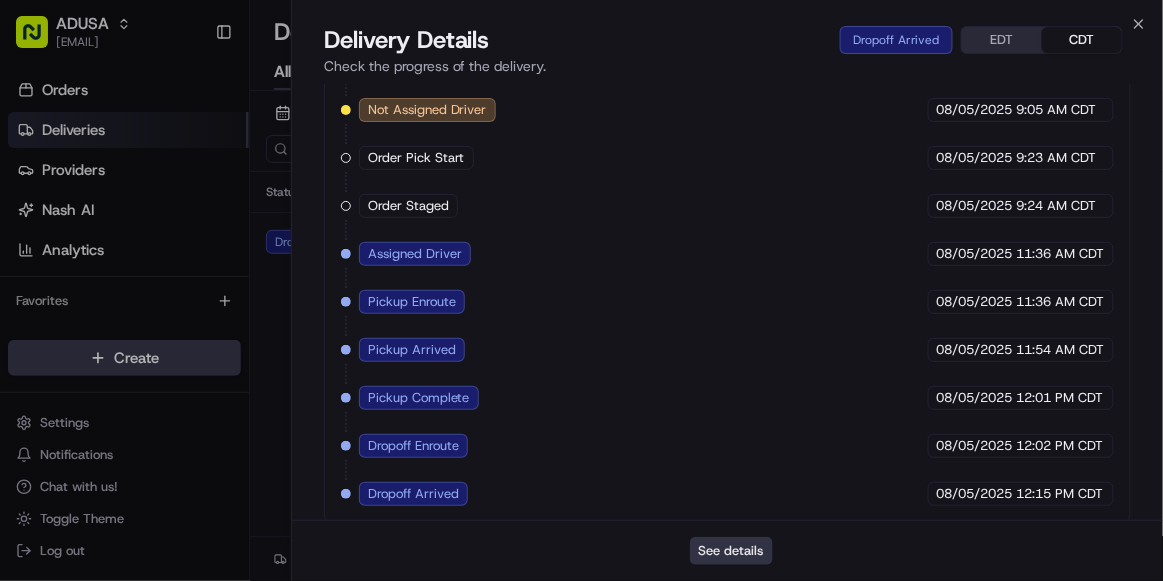 click on "See details" at bounding box center (731, 551) 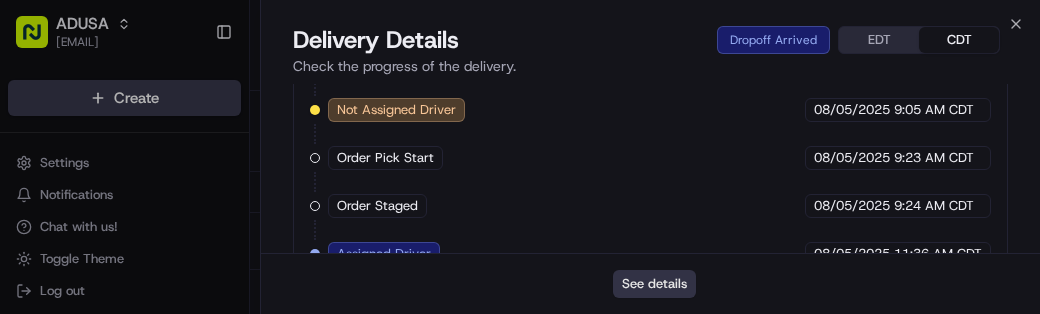 scroll, scrollTop: 0, scrollLeft: 0, axis: both 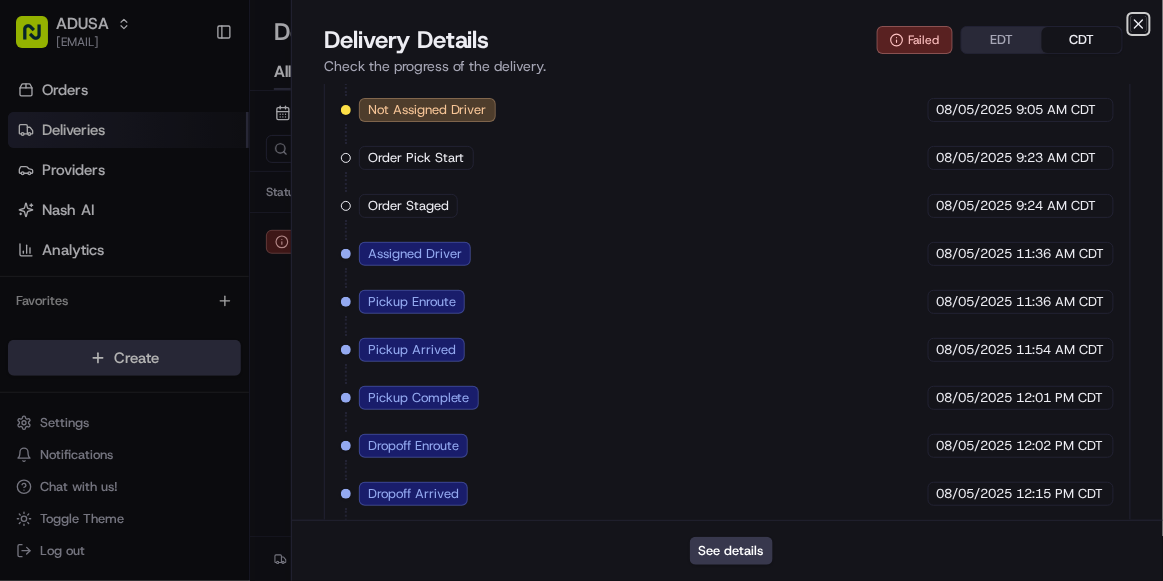 click 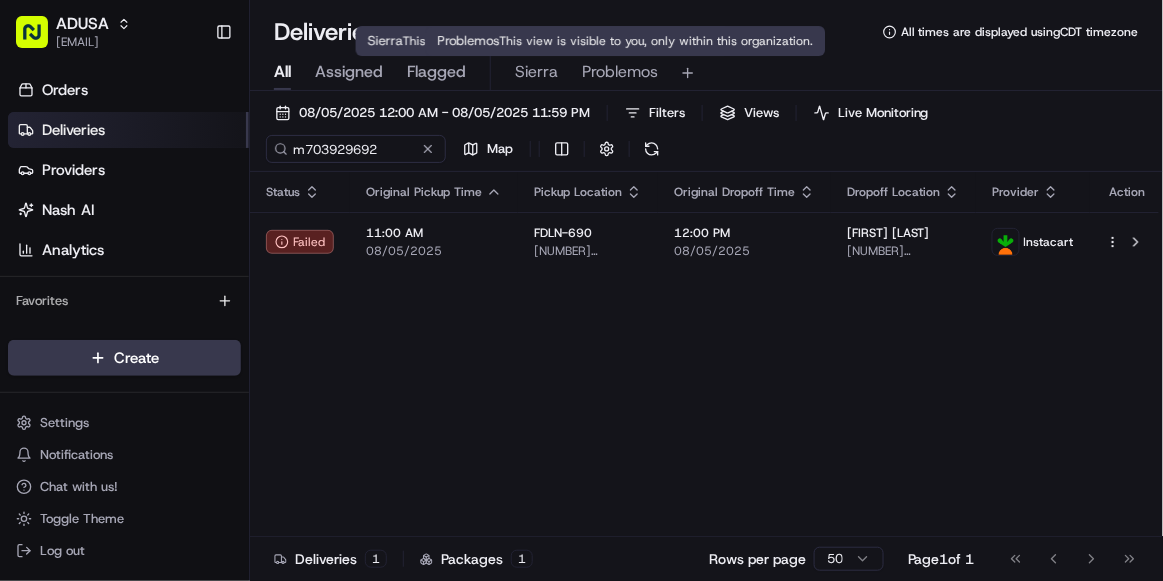 type 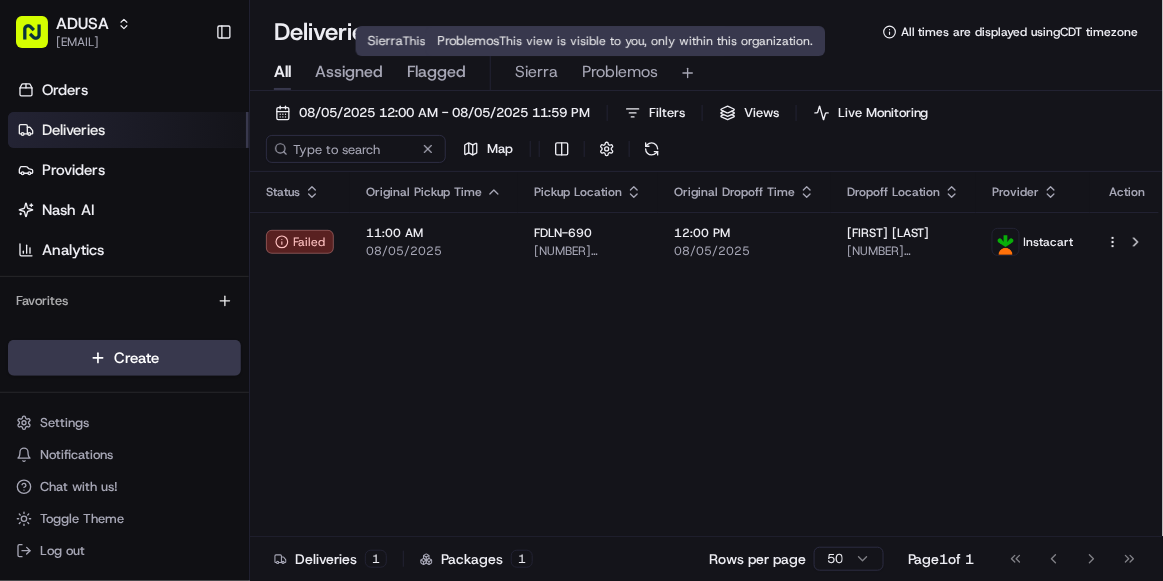 click on "Problemos" at bounding box center (620, 72) 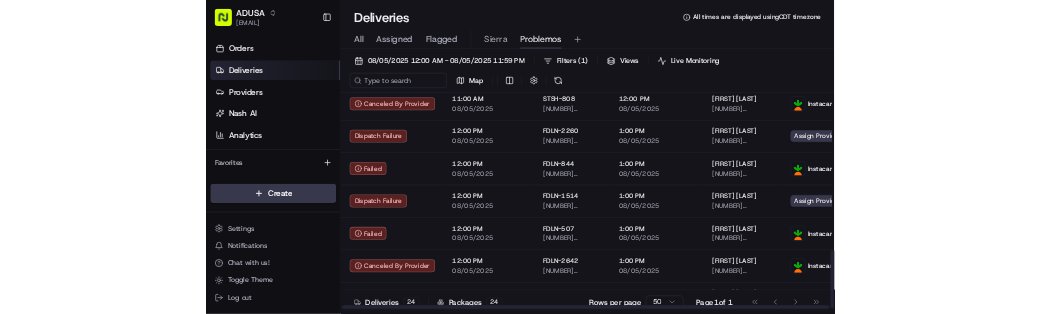 scroll, scrollTop: 1078, scrollLeft: 0, axis: vertical 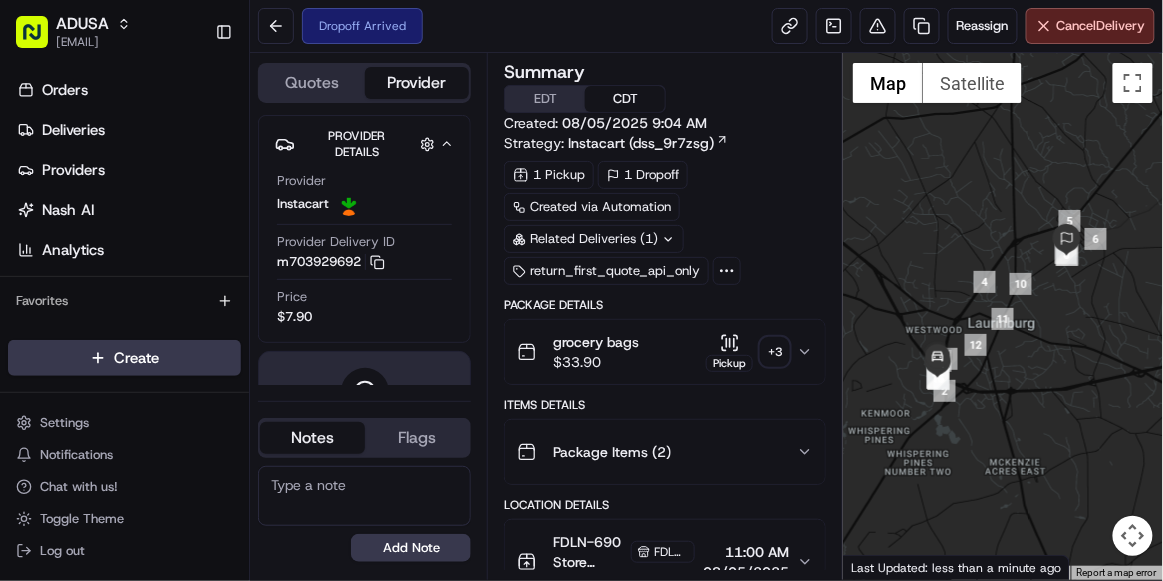 click at bounding box center [364, 496] 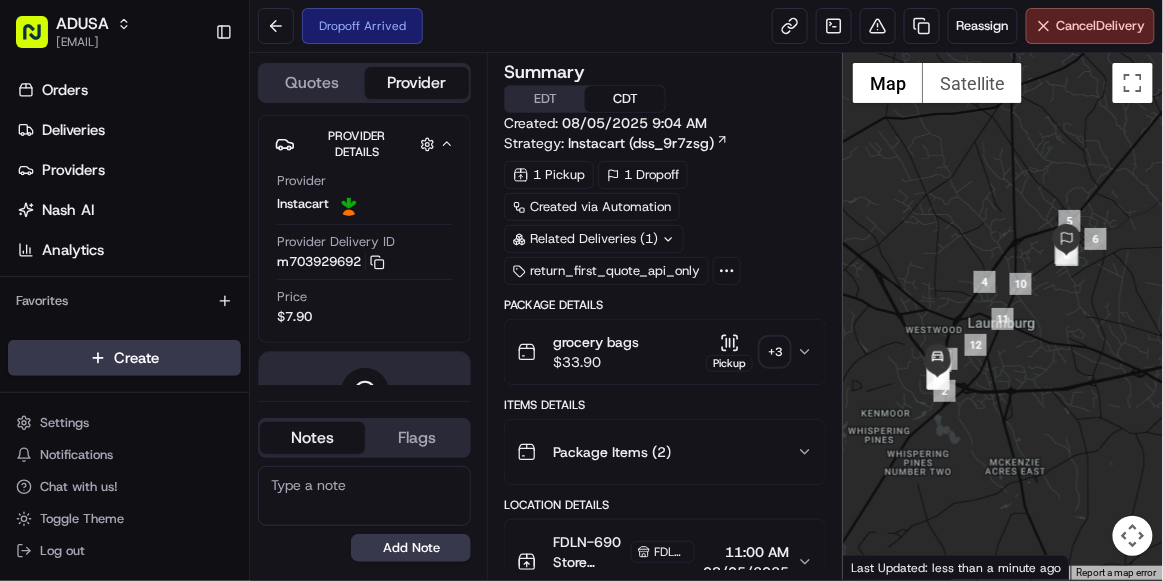 click at bounding box center (364, 496) 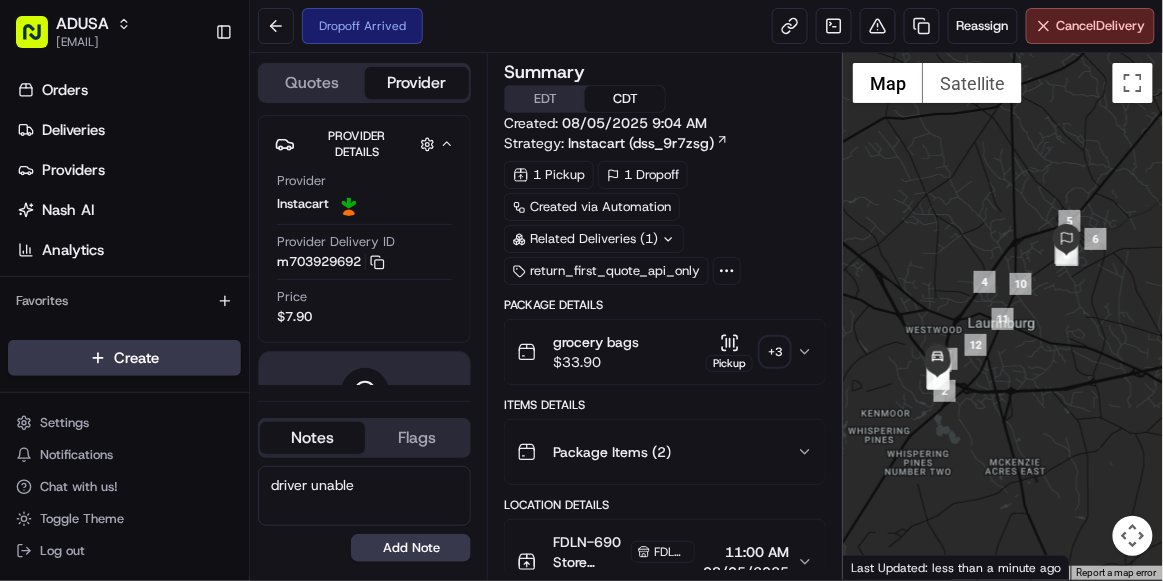 click on "driver unable" at bounding box center [364, 496] 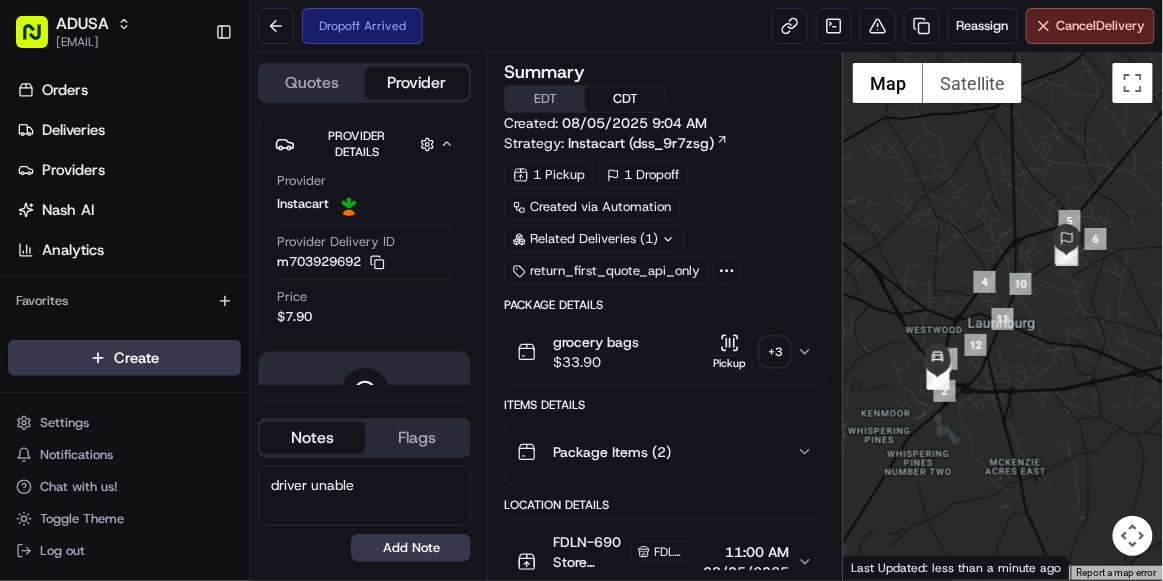 click on "driver unable" at bounding box center (364, 496) 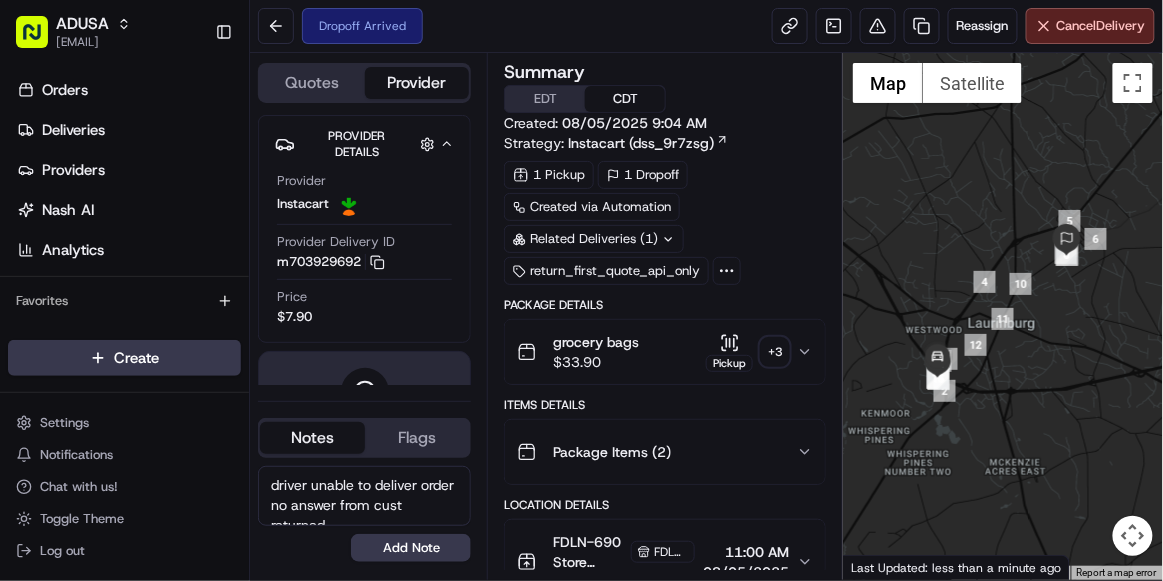 scroll, scrollTop: 7, scrollLeft: 0, axis: vertical 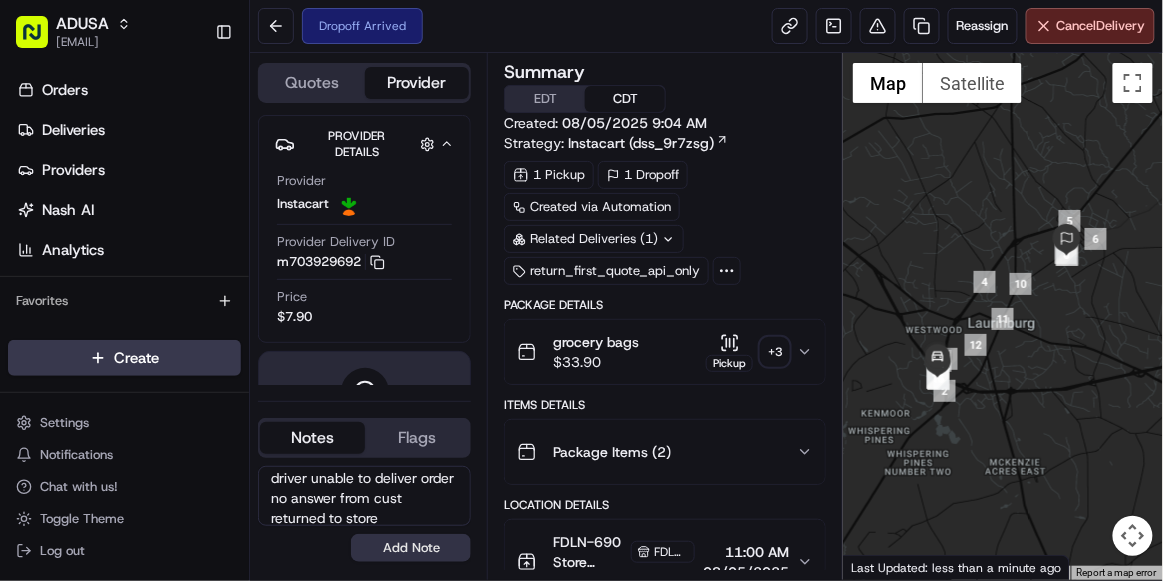 type on "driver unable to deliver order no answer from cust returned to store" 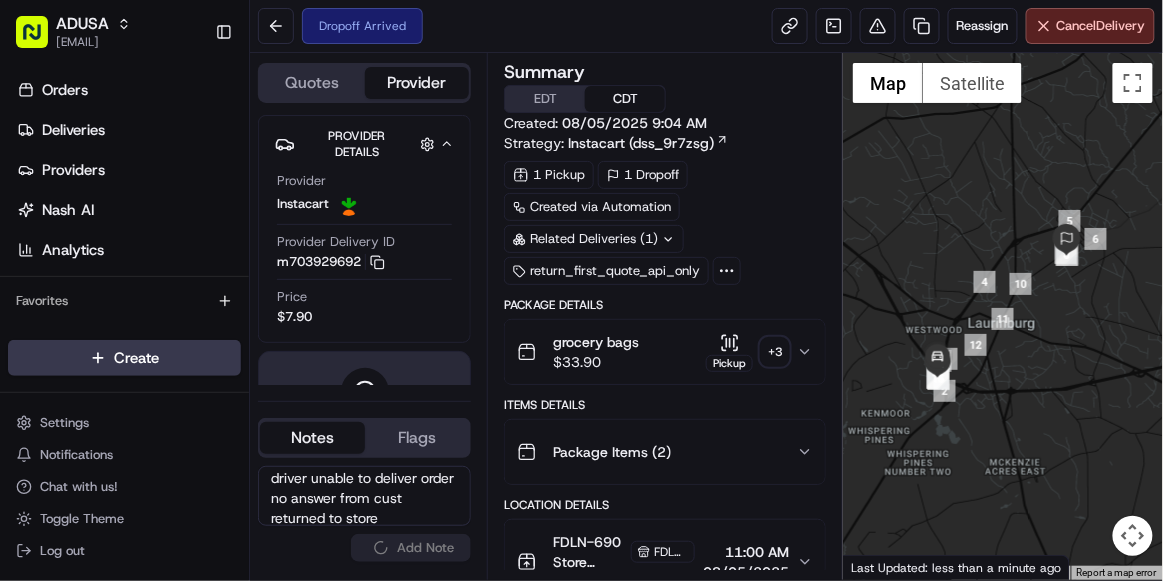 type 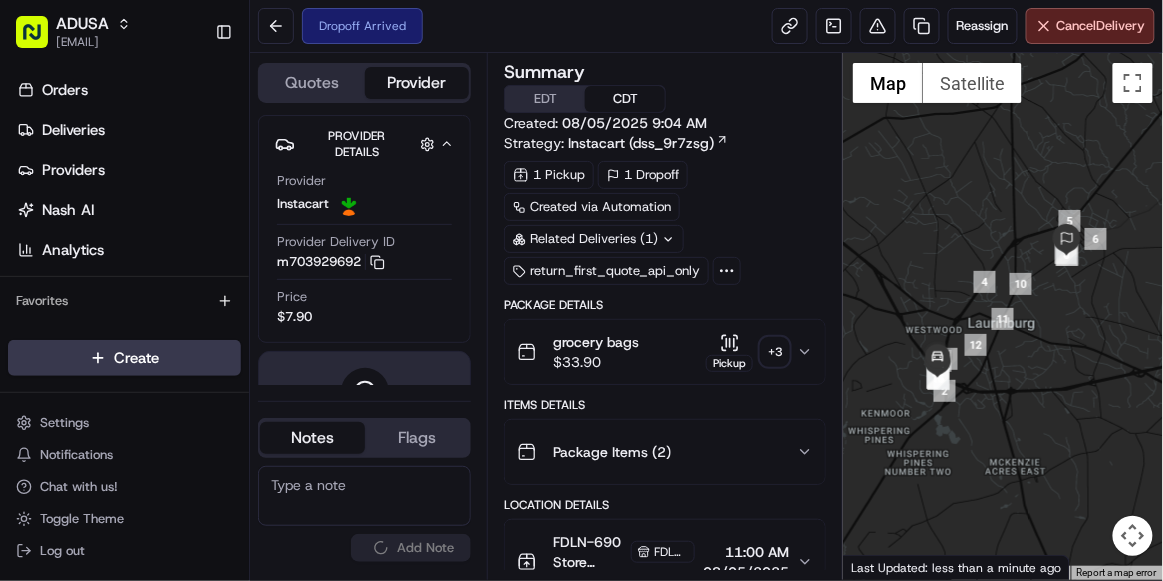scroll, scrollTop: 0, scrollLeft: 0, axis: both 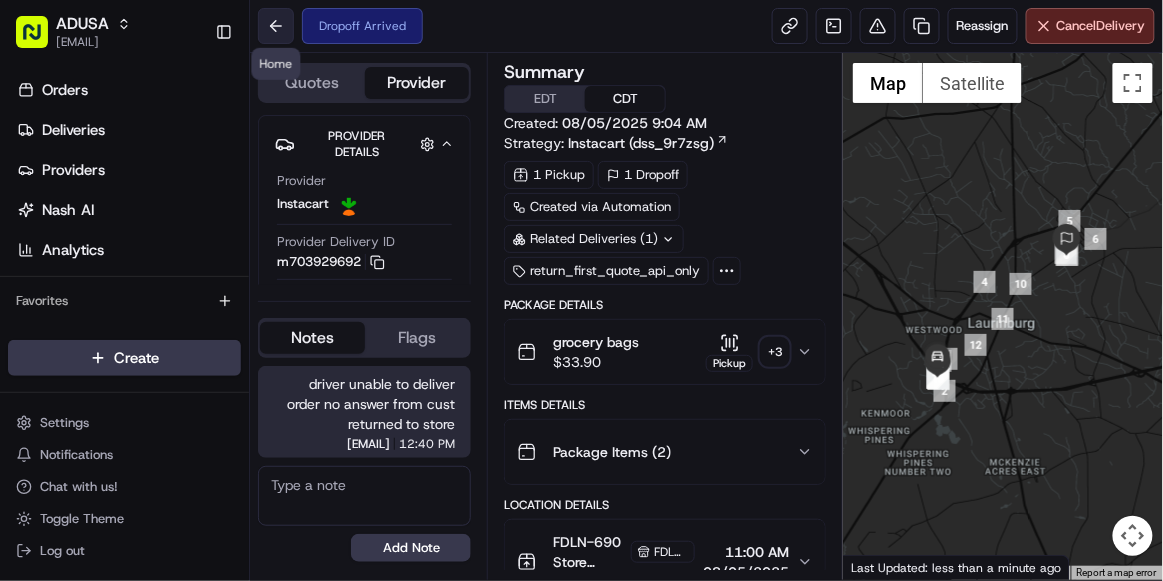 click at bounding box center (276, 26) 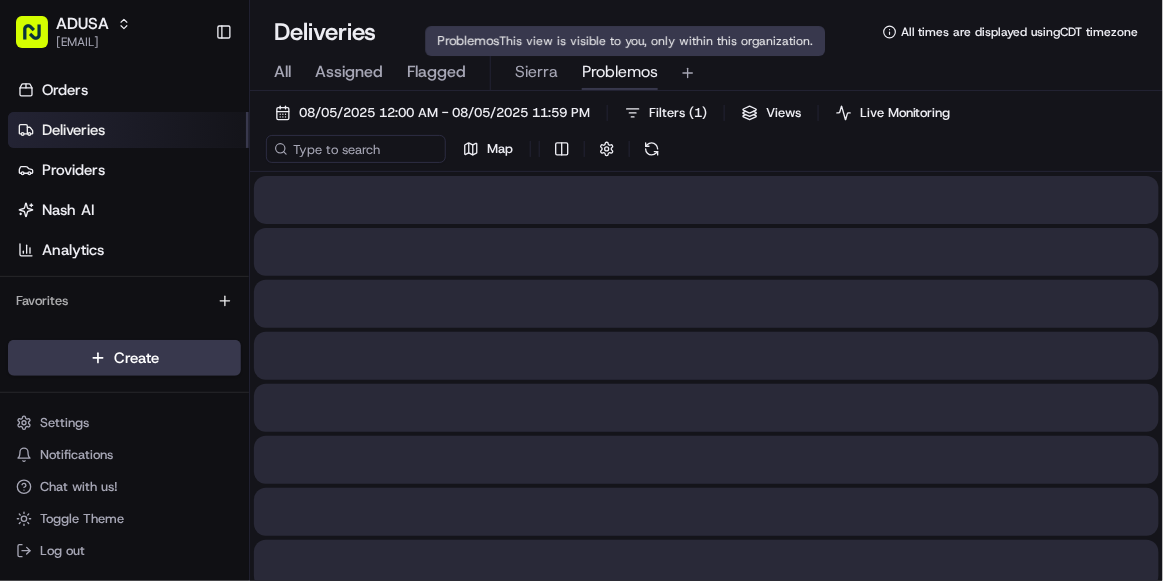 click on "Problemos" at bounding box center (620, 72) 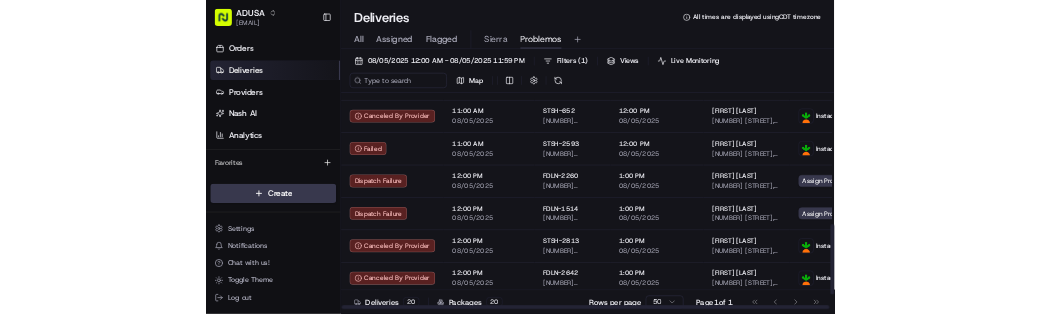 scroll, scrollTop: 838, scrollLeft: 0, axis: vertical 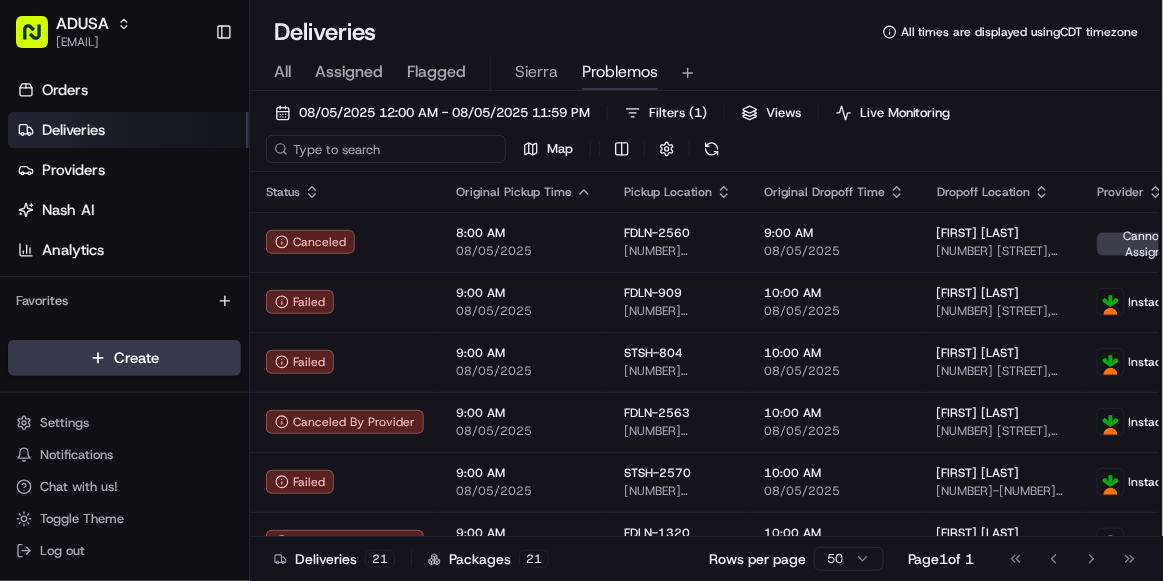 click at bounding box center (386, 149) 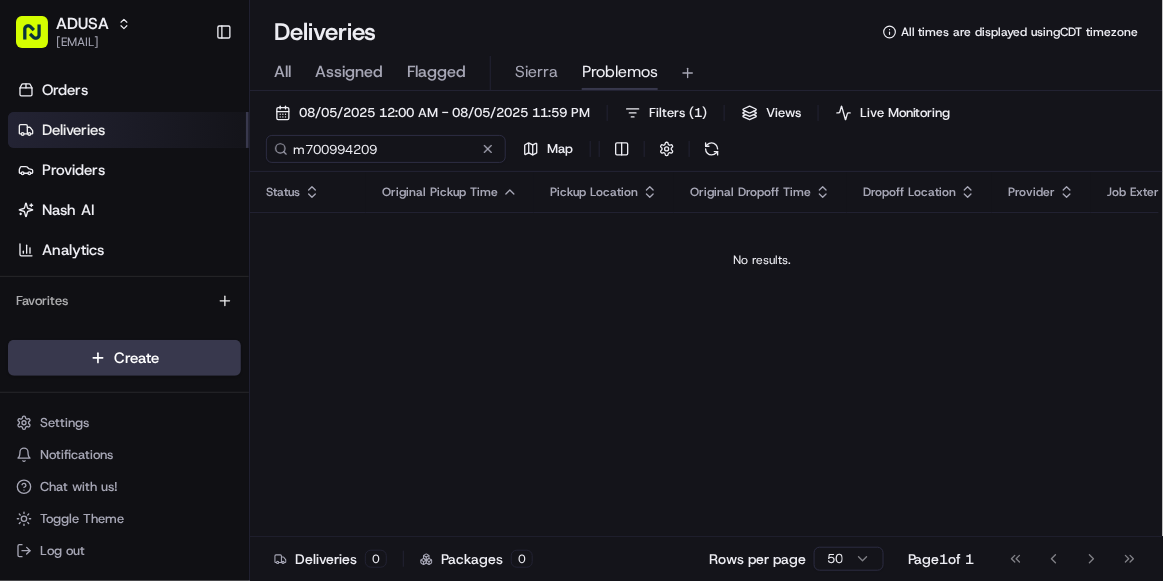 type on "m700994209" 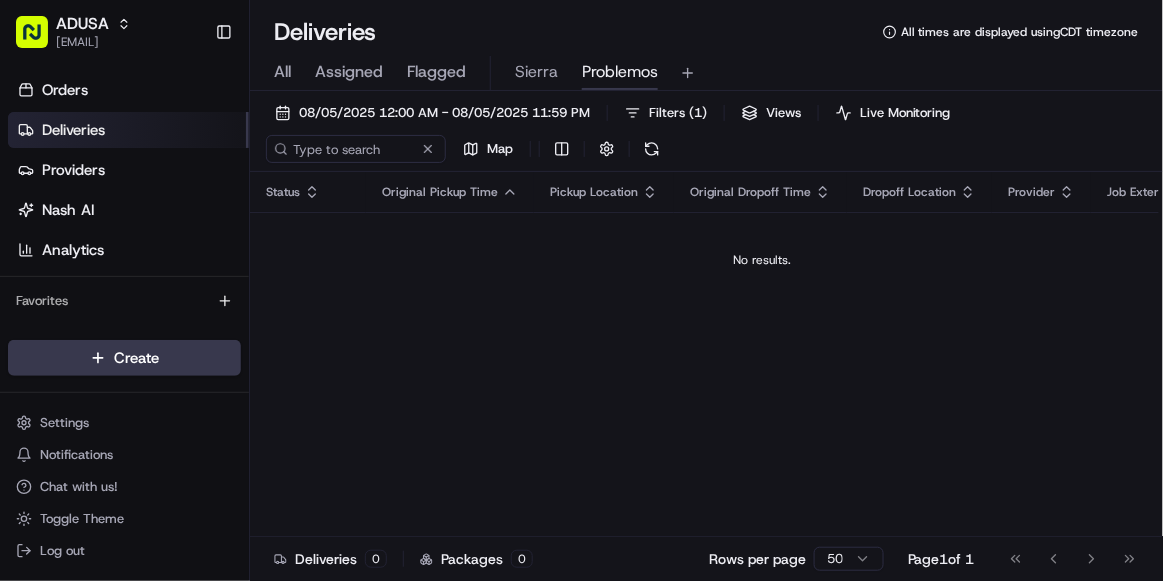 click on "All" at bounding box center [282, 72] 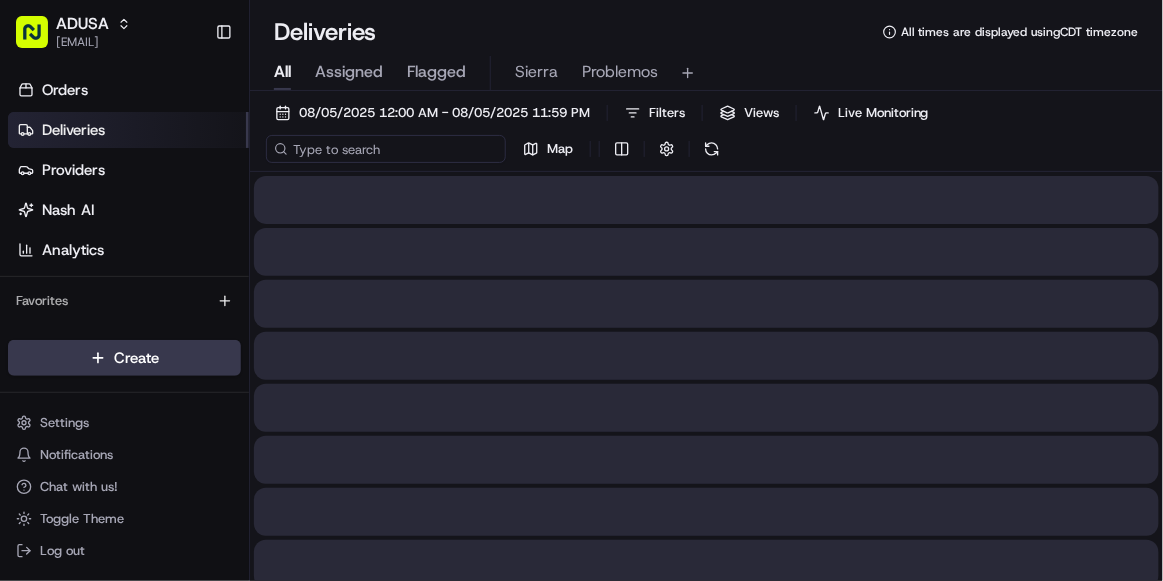 click at bounding box center (386, 149) 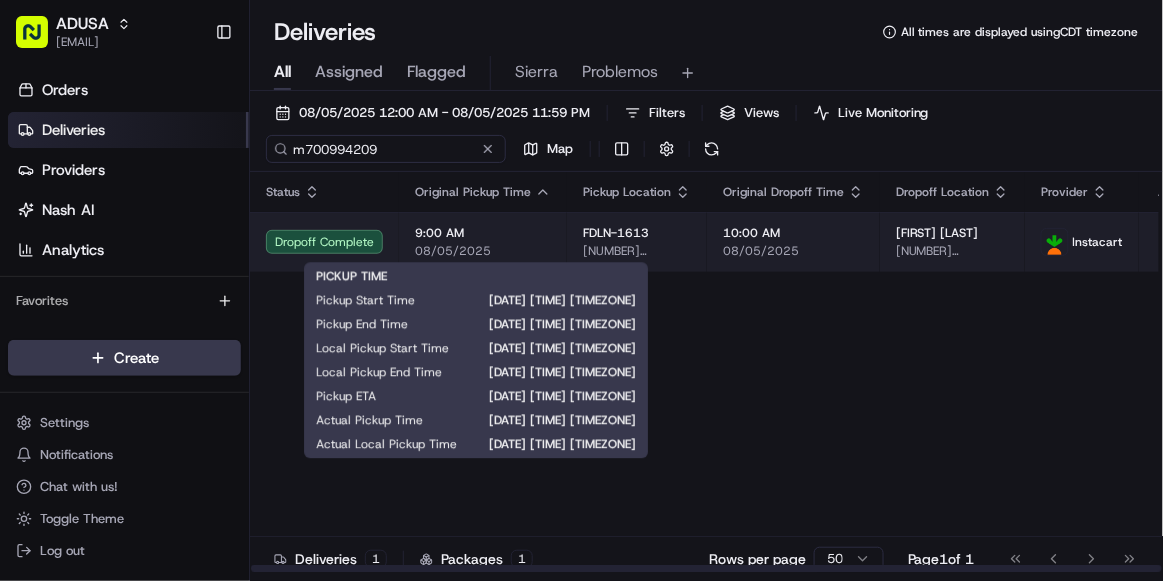 type on "m700994209" 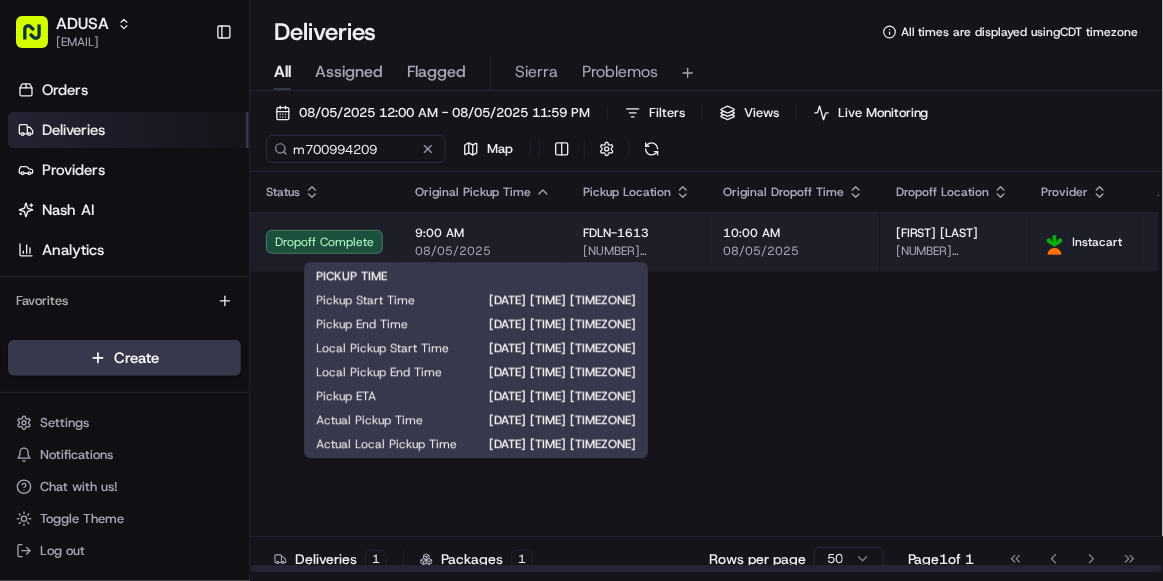 click on "08/05/2025" at bounding box center (483, 251) 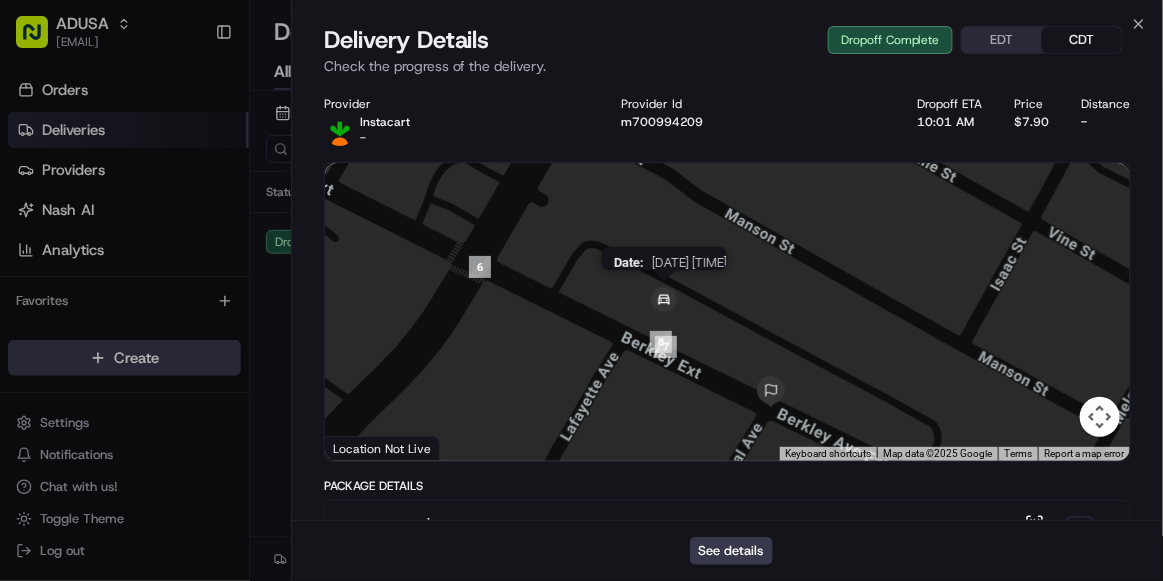 drag, startPoint x: 657, startPoint y: 198, endPoint x: 664, endPoint y: 305, distance: 107.22873 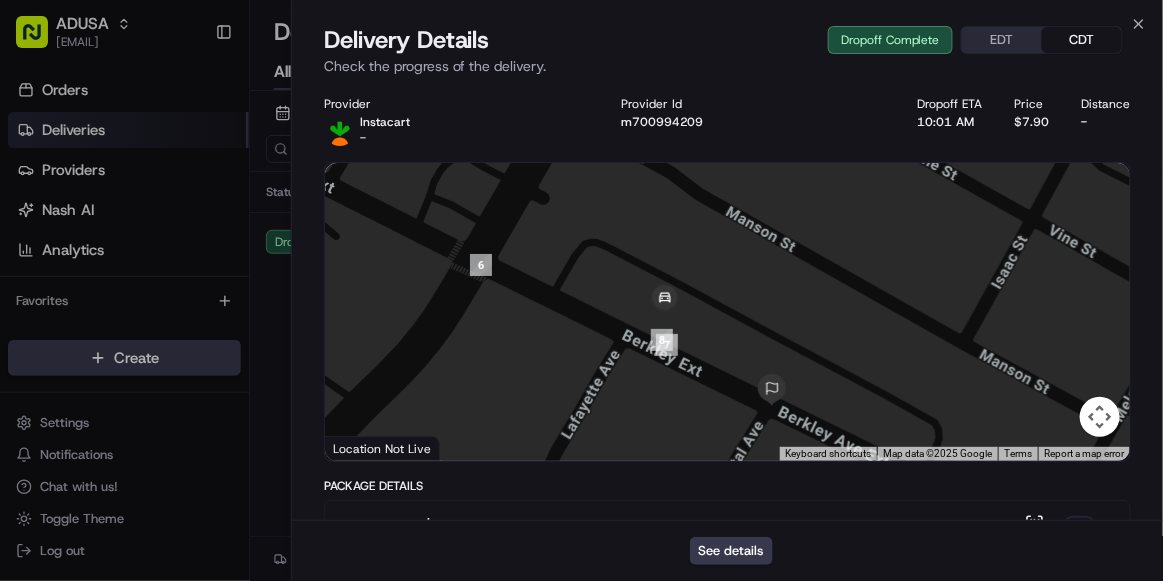 click at bounding box center (727, 312) 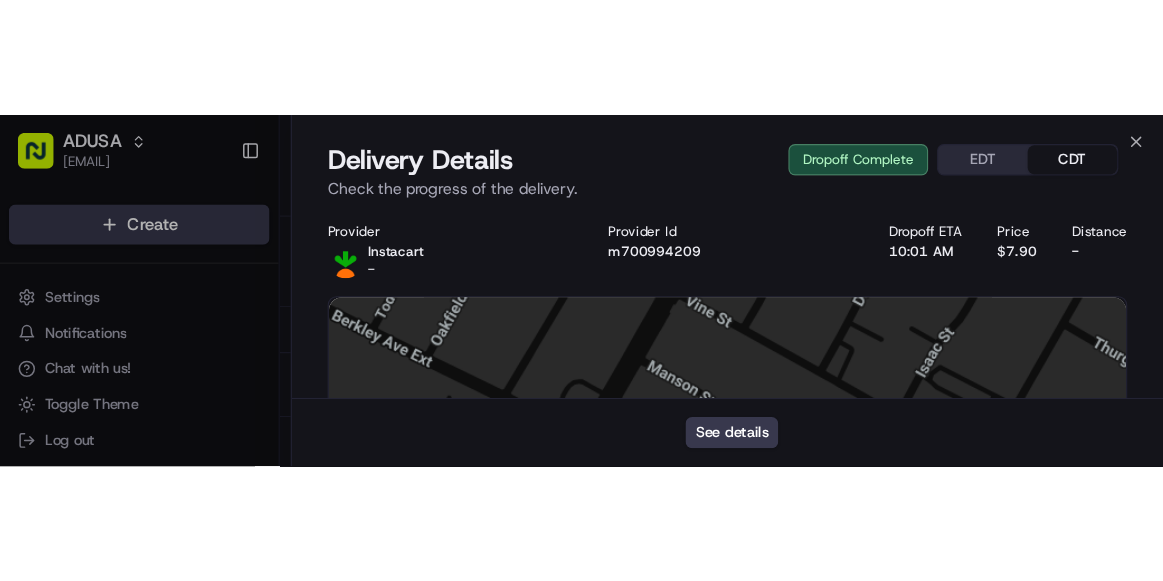 scroll, scrollTop: 0, scrollLeft: 0, axis: both 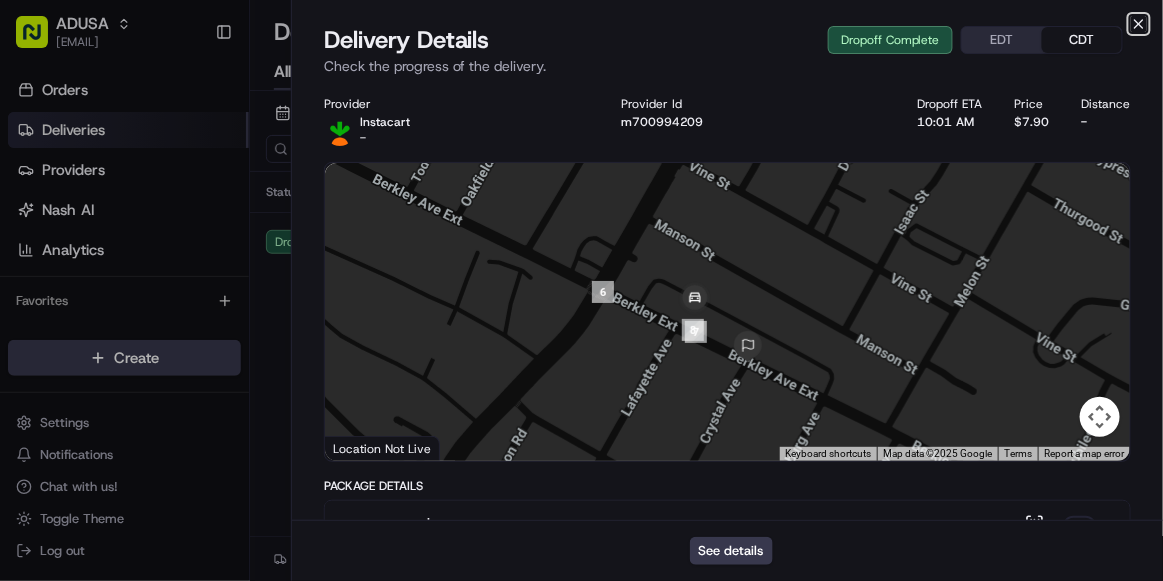 click 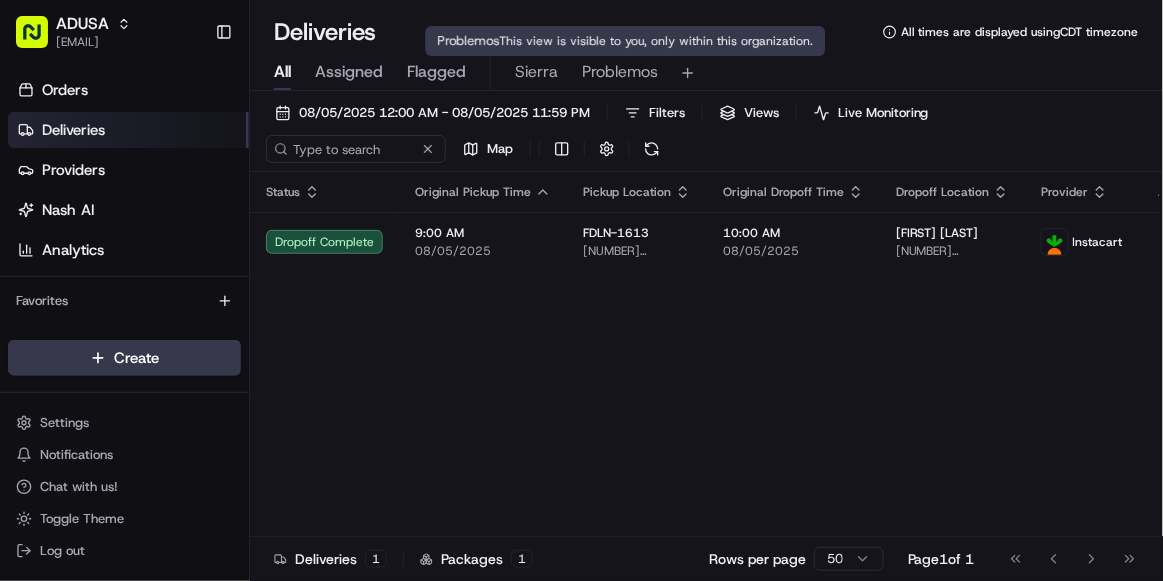 click on "Problemos" at bounding box center [620, 72] 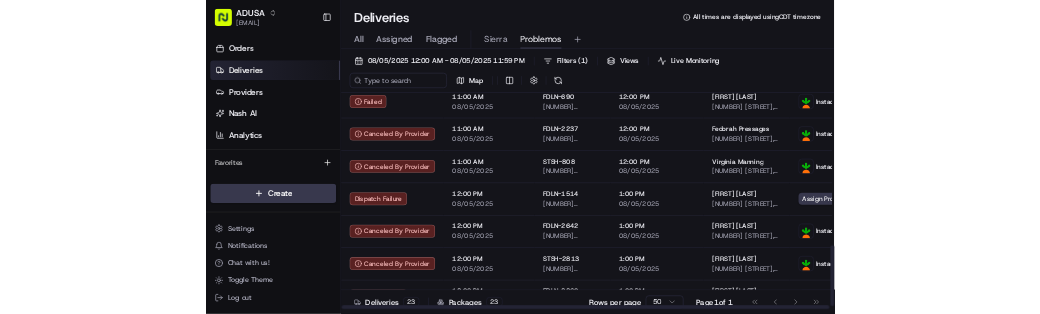 scroll, scrollTop: 1018, scrollLeft: 0, axis: vertical 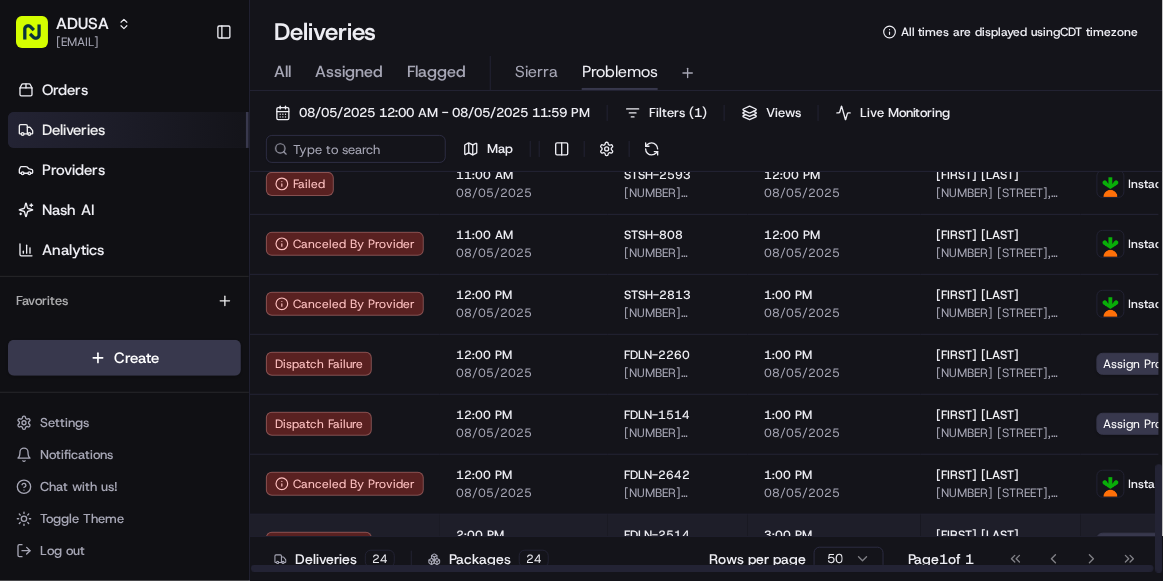 click on "3:00 PM" at bounding box center (834, 535) 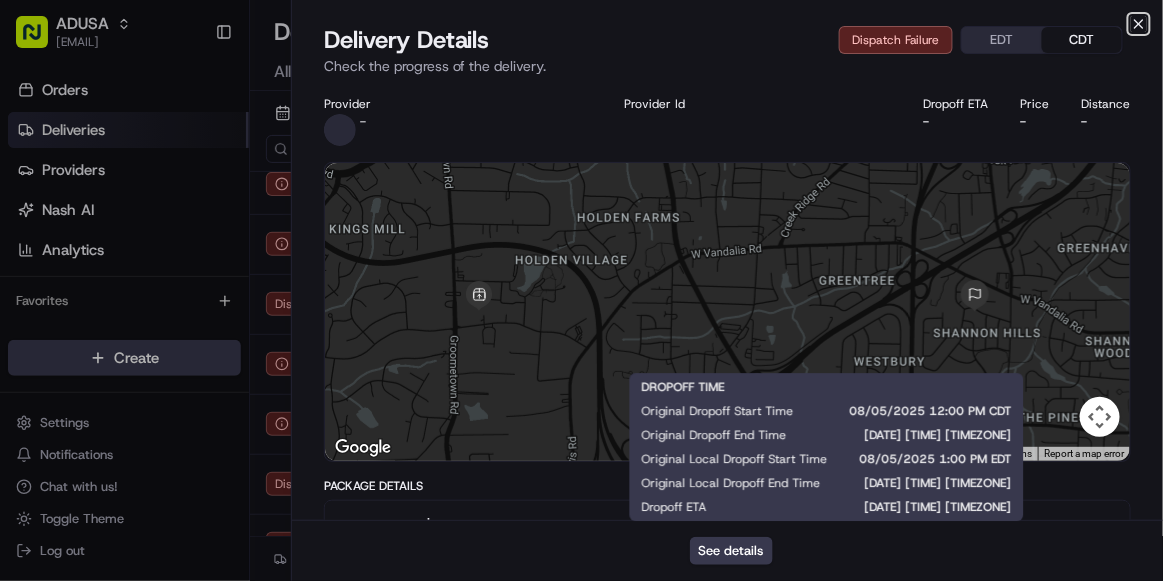 click 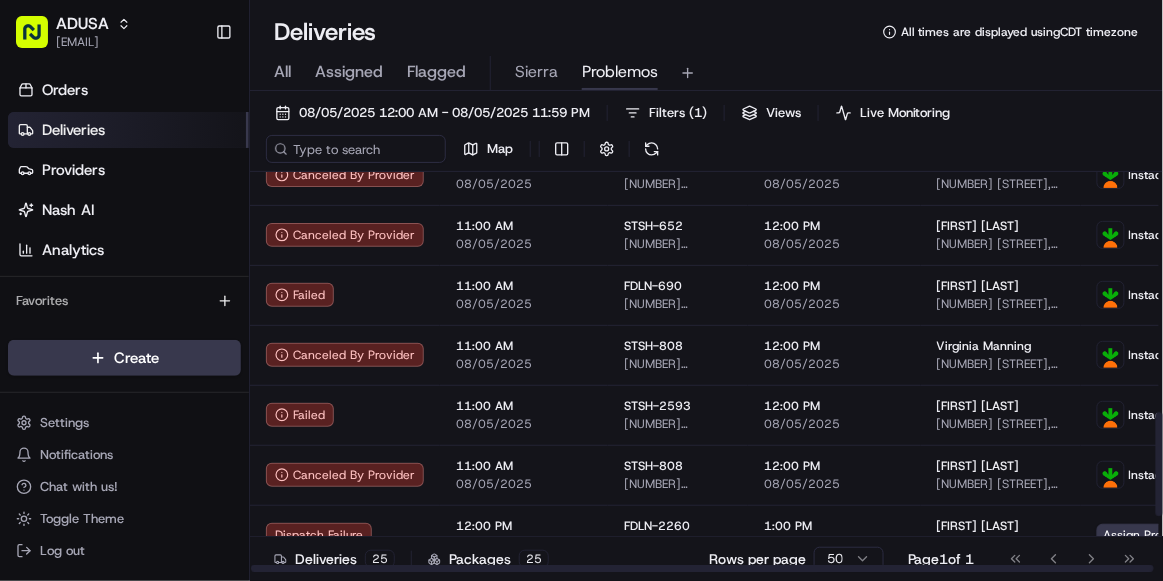 scroll, scrollTop: 1138, scrollLeft: 0, axis: vertical 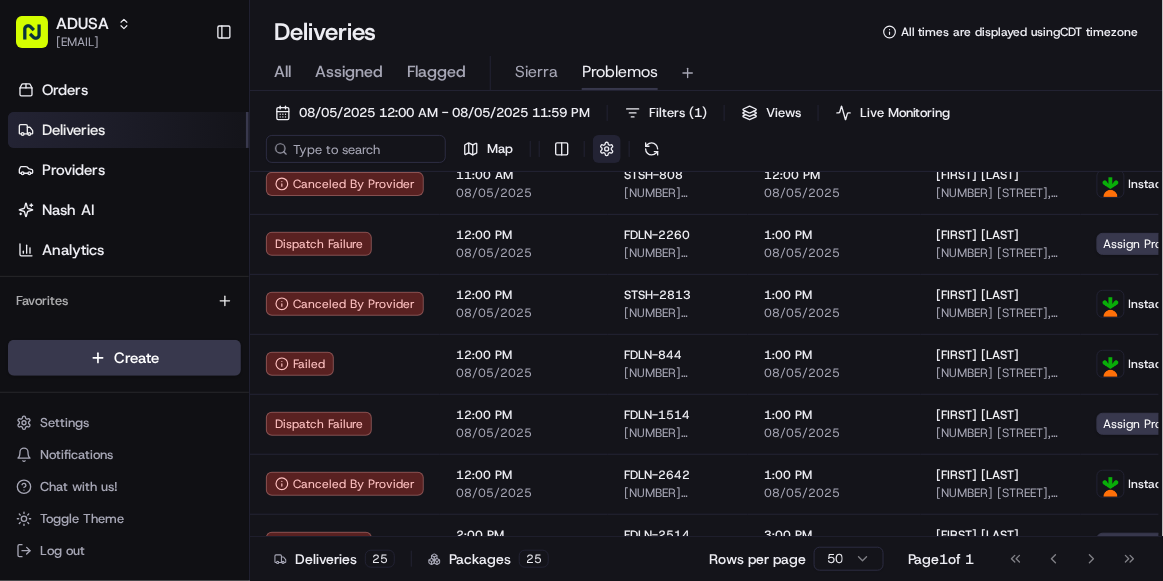 click at bounding box center (607, 149) 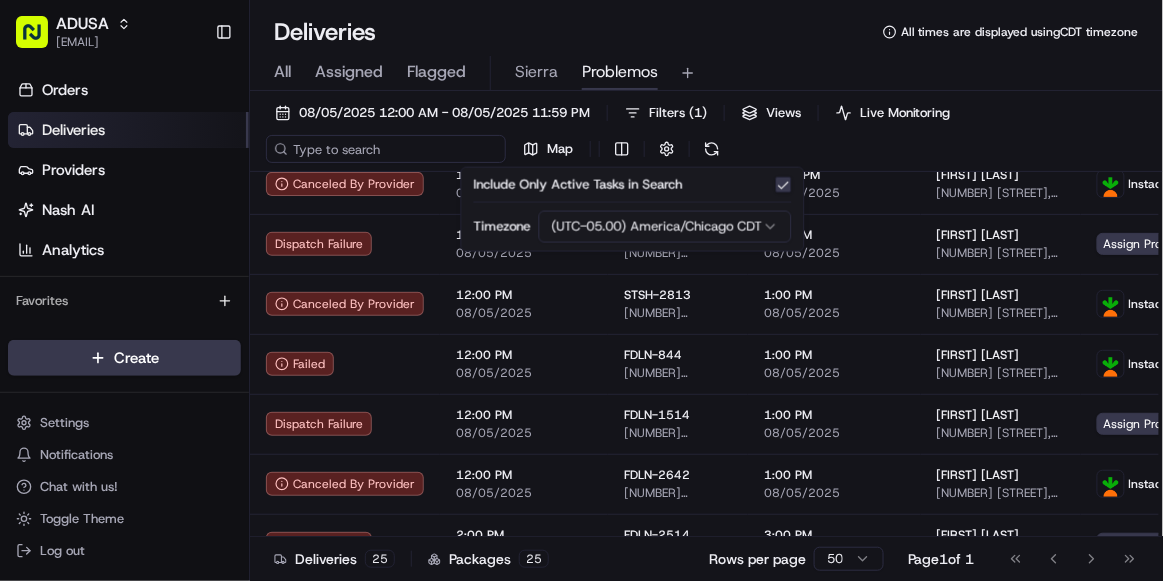click at bounding box center [386, 149] 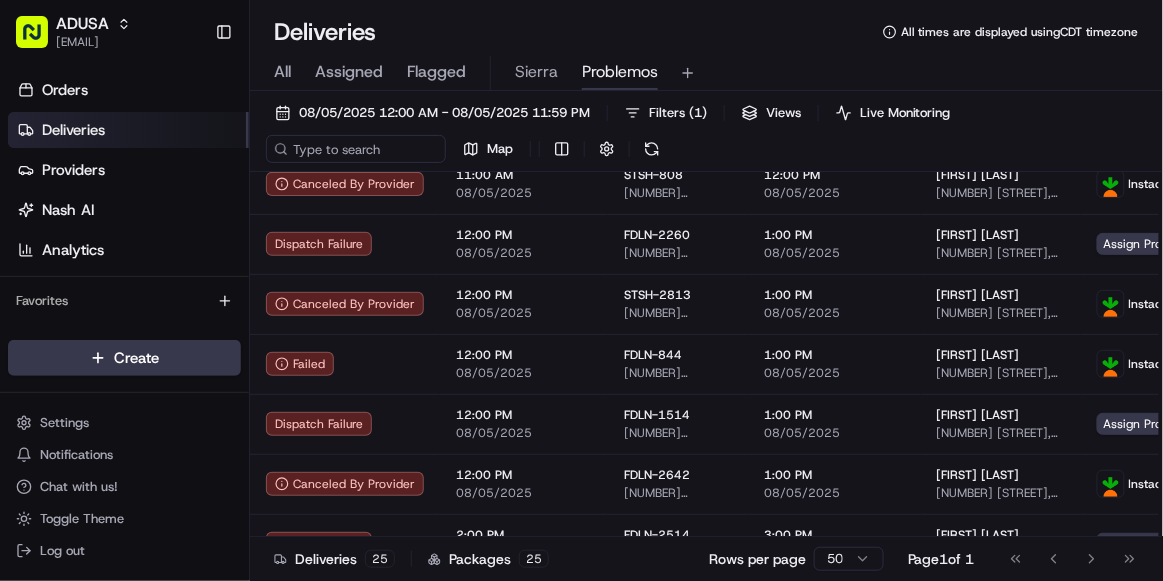 click on "Problemos" at bounding box center (620, 72) 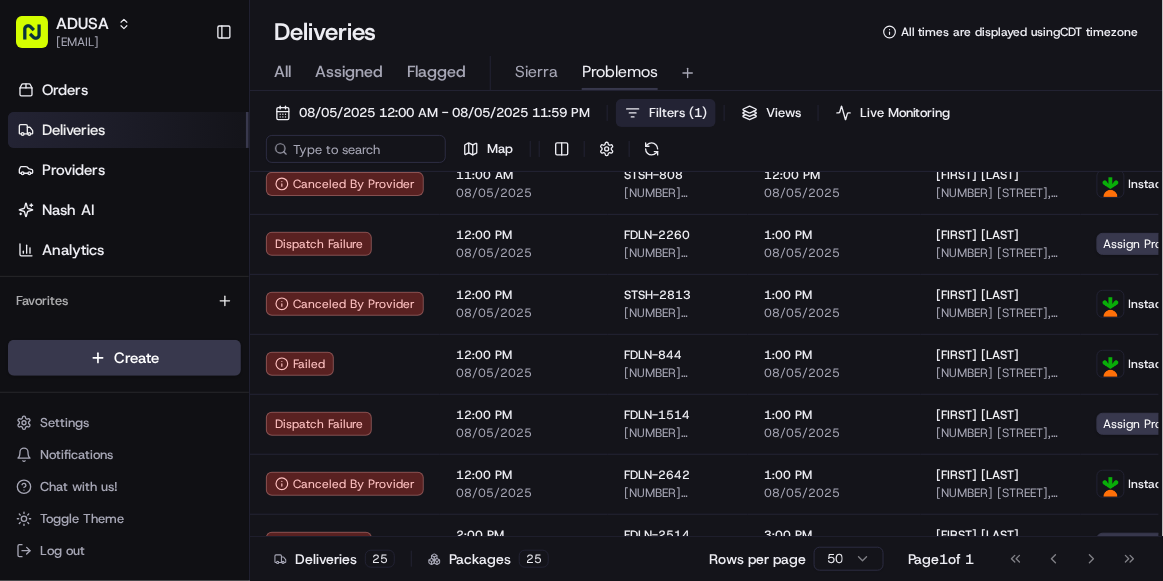 click on "Filters ( 1 )" at bounding box center [666, 113] 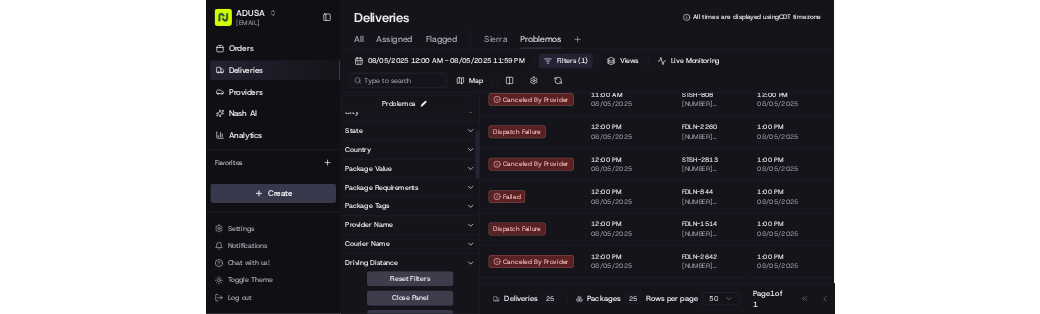scroll, scrollTop: 0, scrollLeft: 0, axis: both 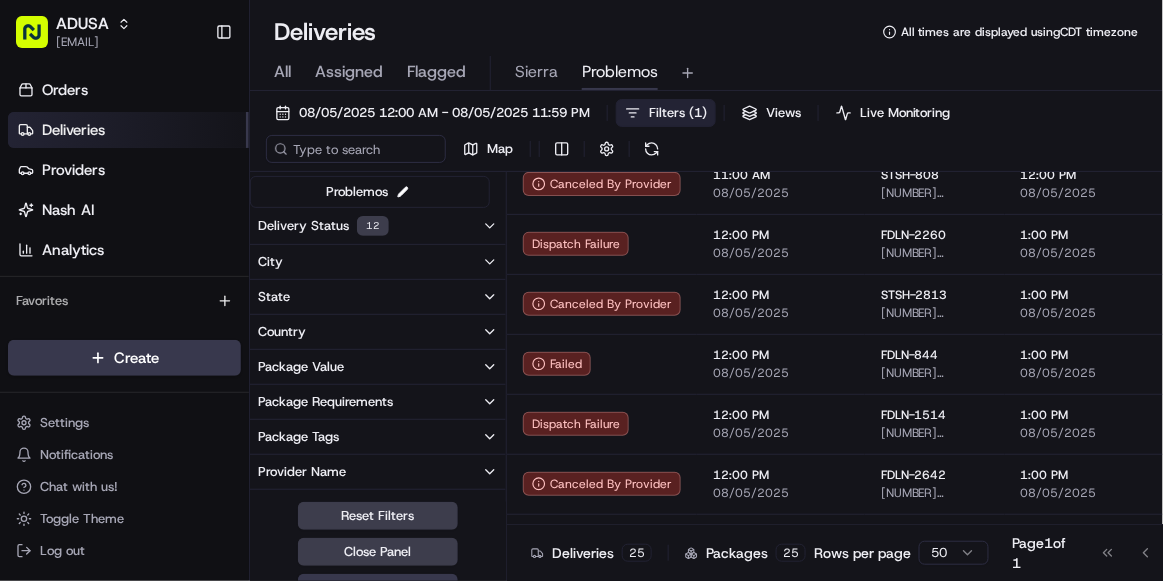 click on "Delivery Status 12" at bounding box center (378, 226) 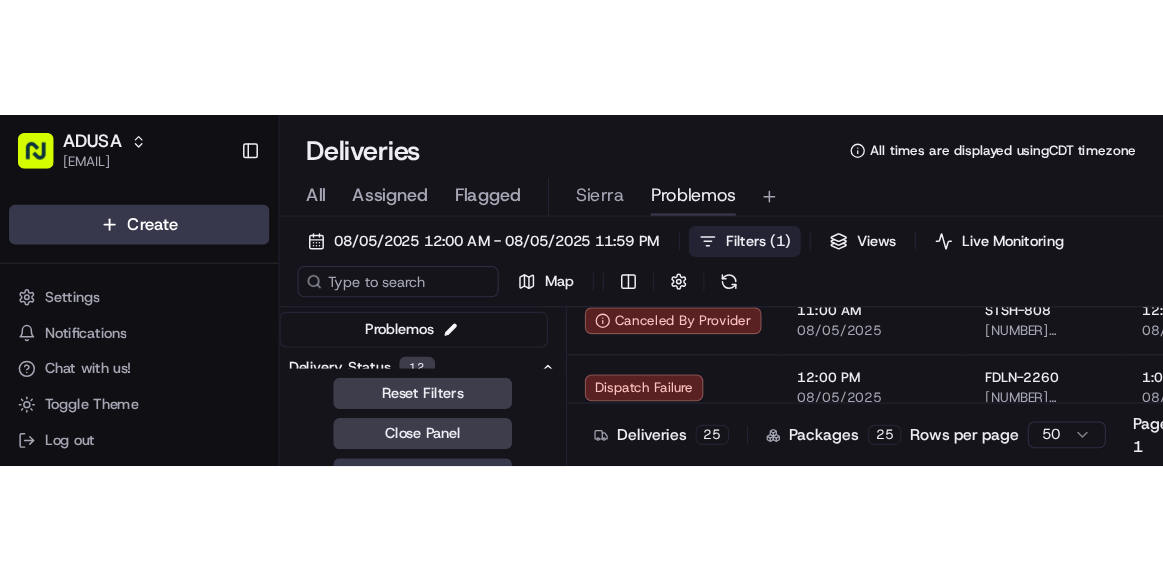 scroll, scrollTop: 0, scrollLeft: 0, axis: both 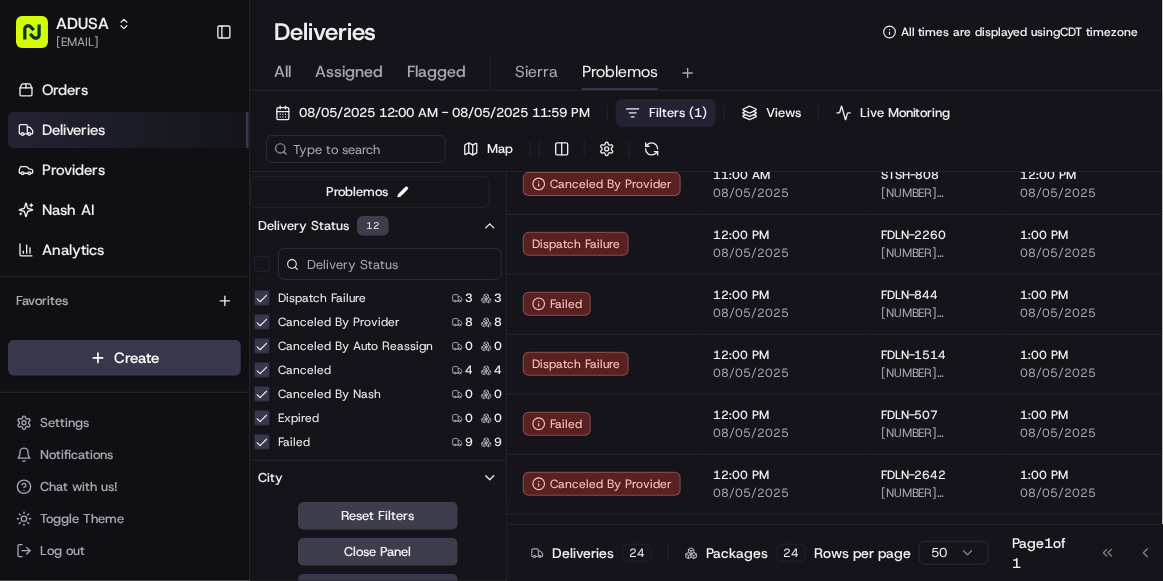click on "Filters ( 1 )" at bounding box center (678, 113) 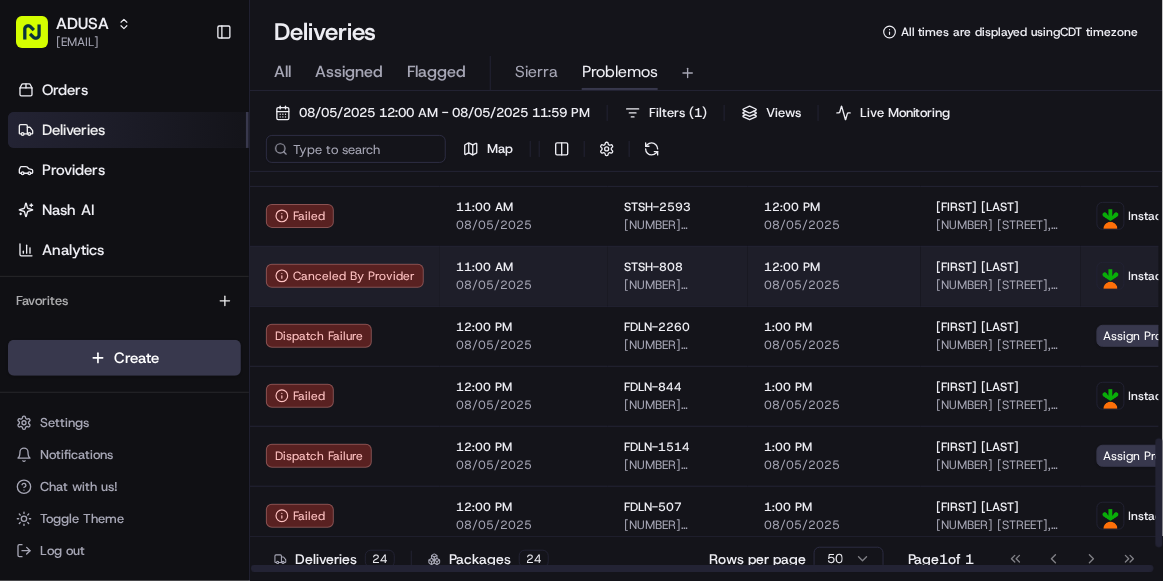 scroll, scrollTop: 982, scrollLeft: 0, axis: vertical 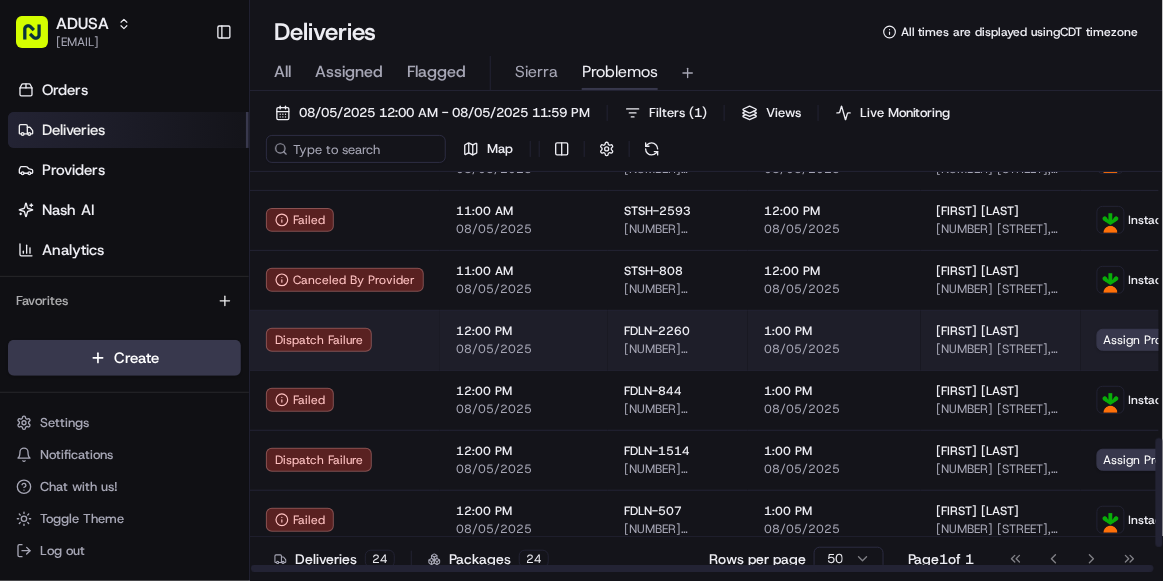 drag, startPoint x: 550, startPoint y: 339, endPoint x: 389, endPoint y: 331, distance: 161.19864 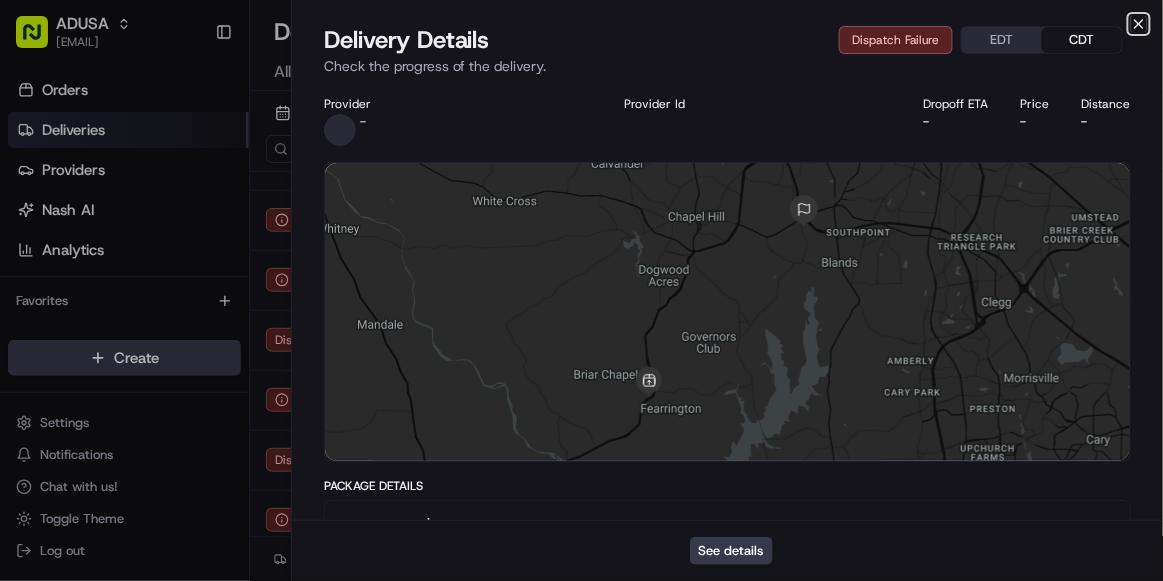 click 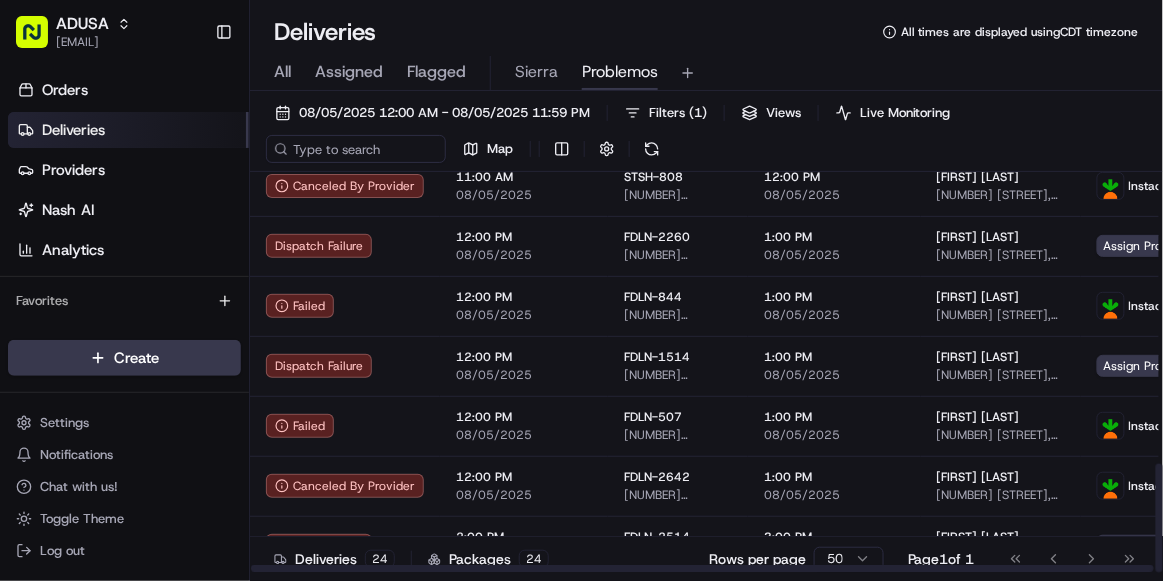 scroll, scrollTop: 1078, scrollLeft: 0, axis: vertical 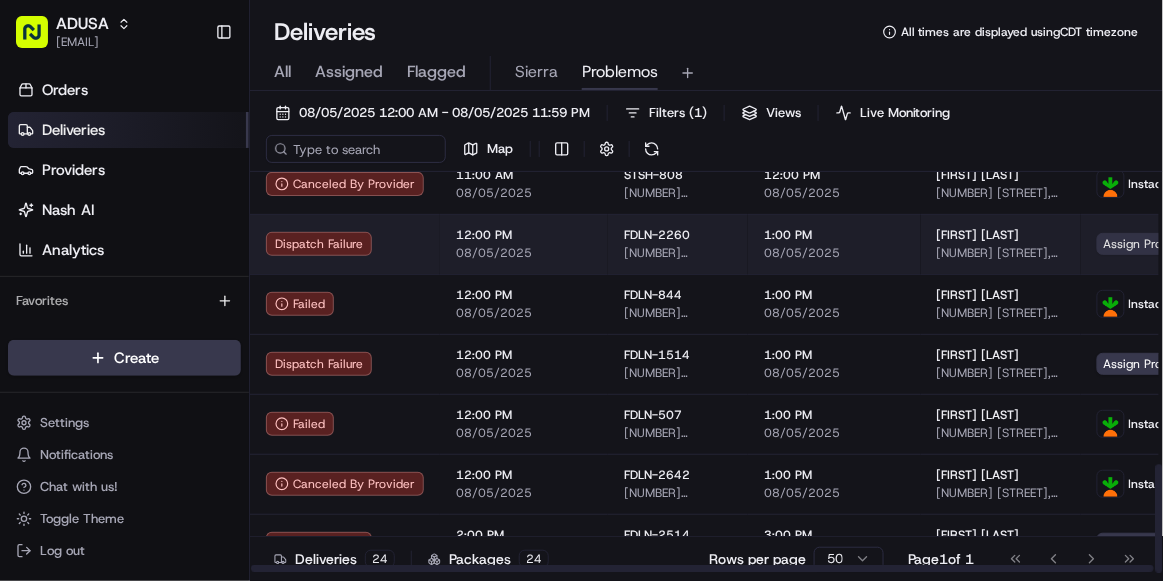 click on "Assign Provider" at bounding box center (1148, 244) 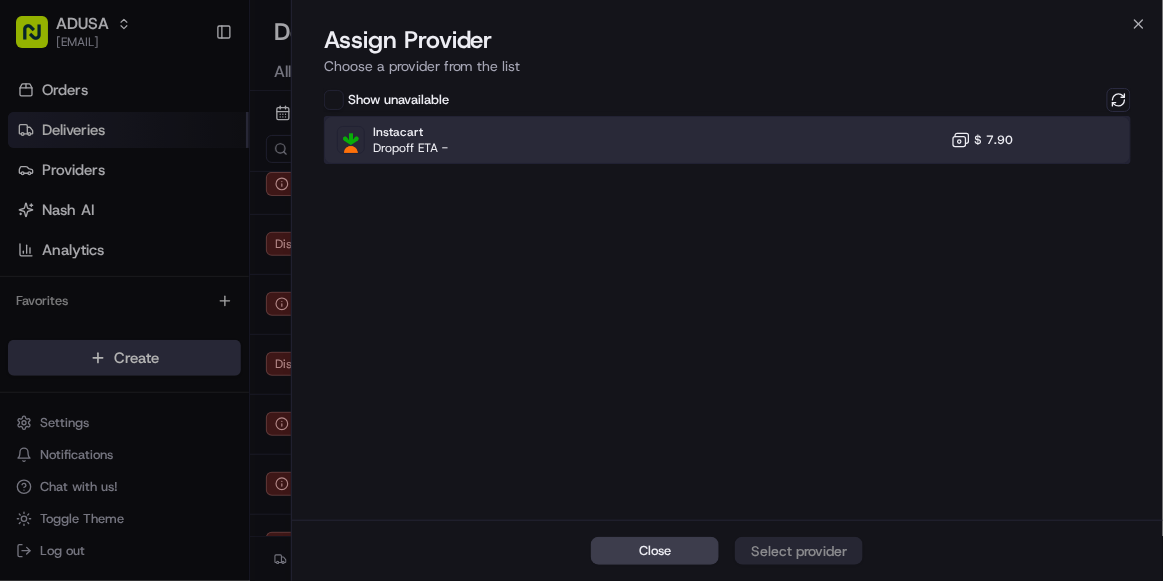 click on "Instacart Dropoff ETA   - $   7.90" at bounding box center (727, 140) 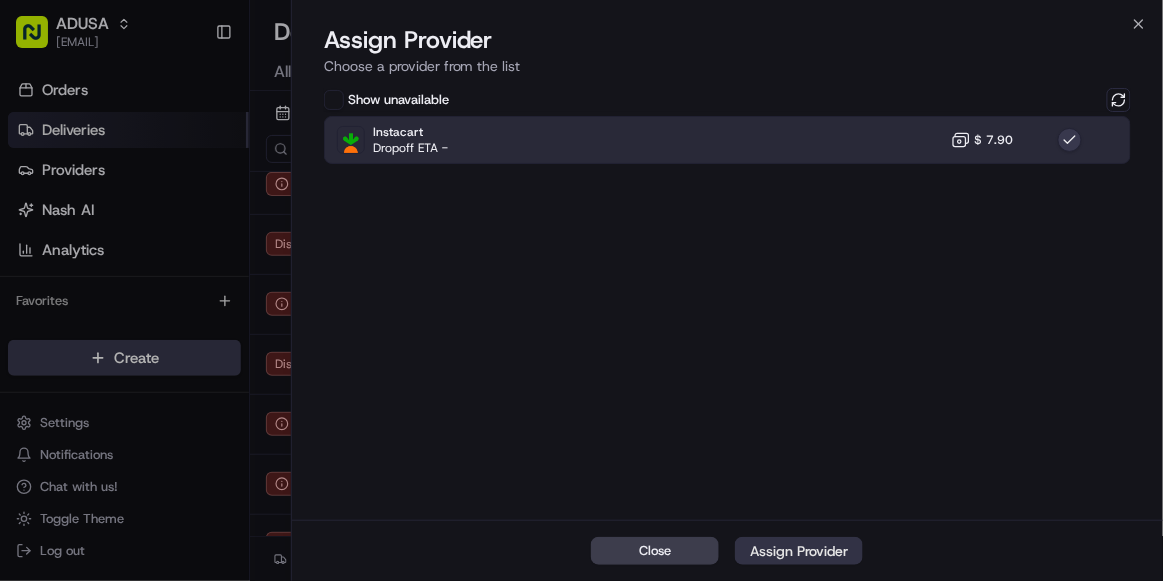 click on "Assign Provider" at bounding box center [799, 551] 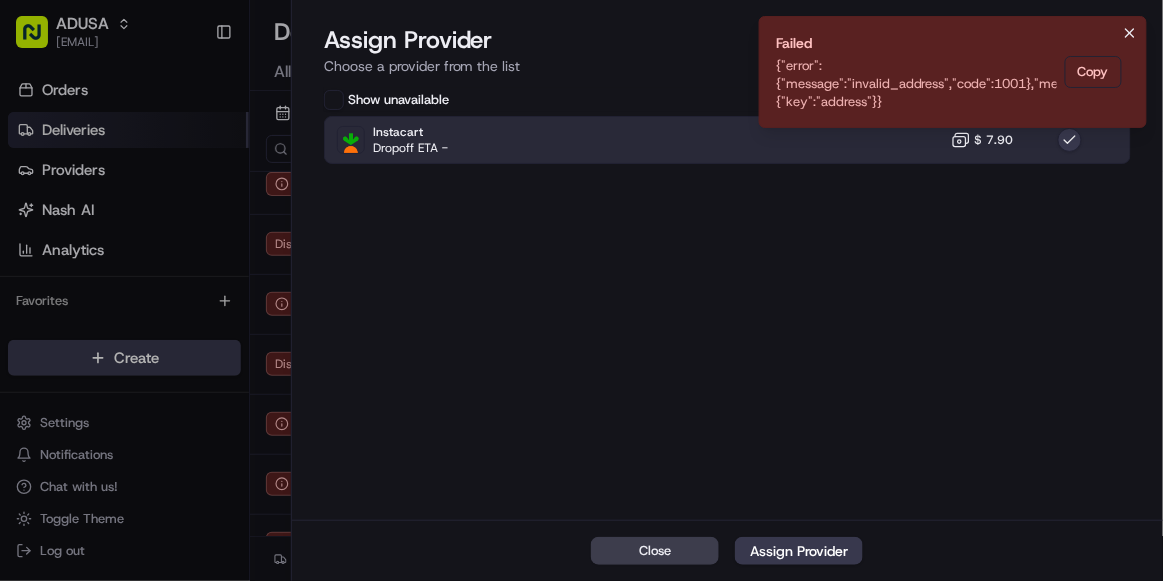 click 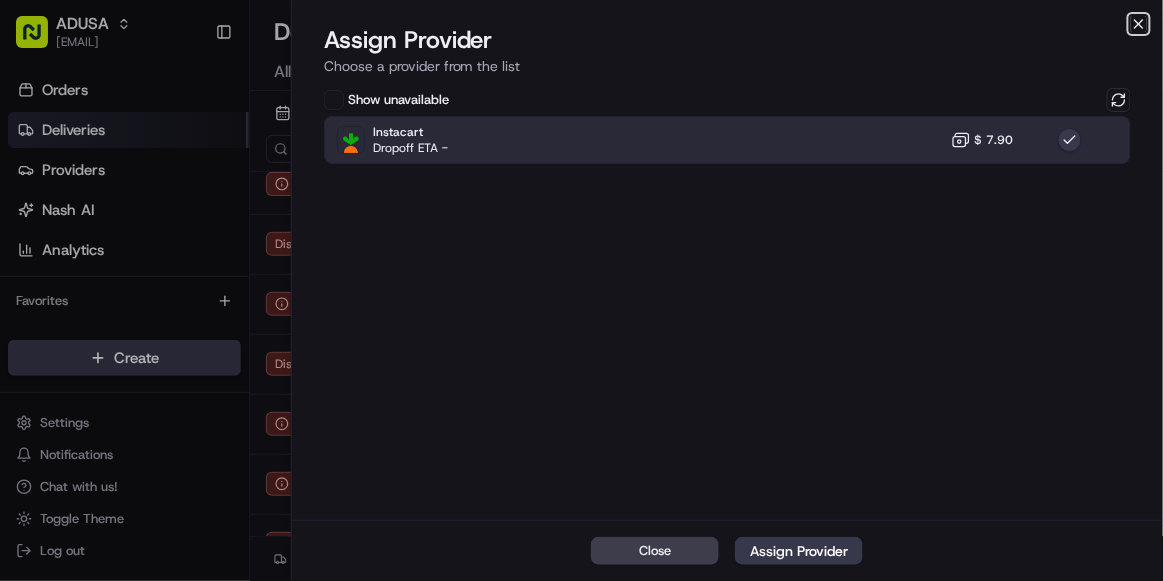 click 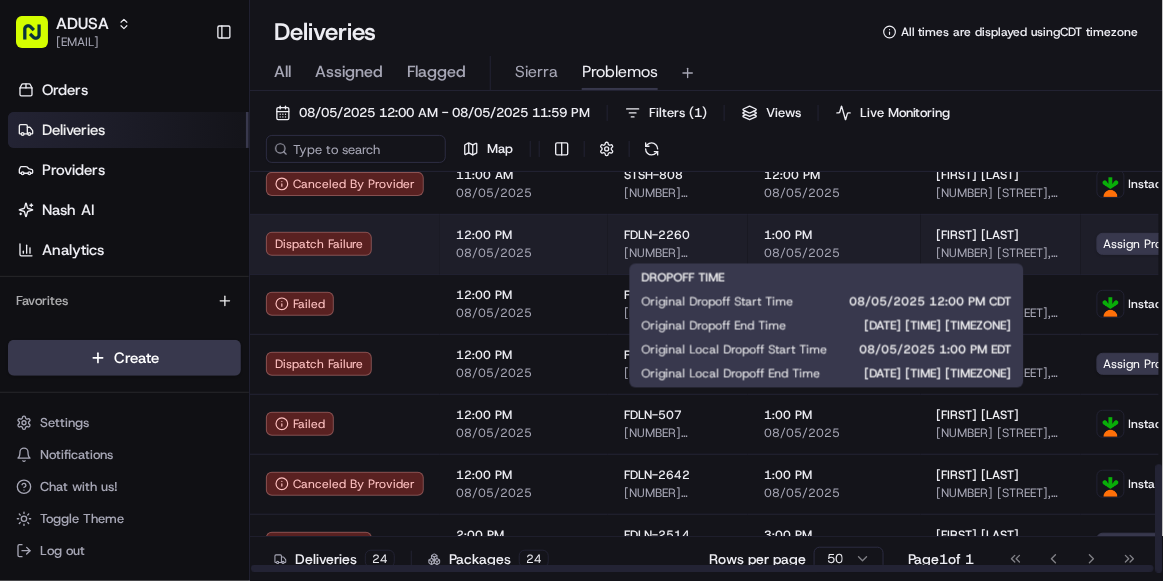 click on "1:00 PM" at bounding box center [834, 235] 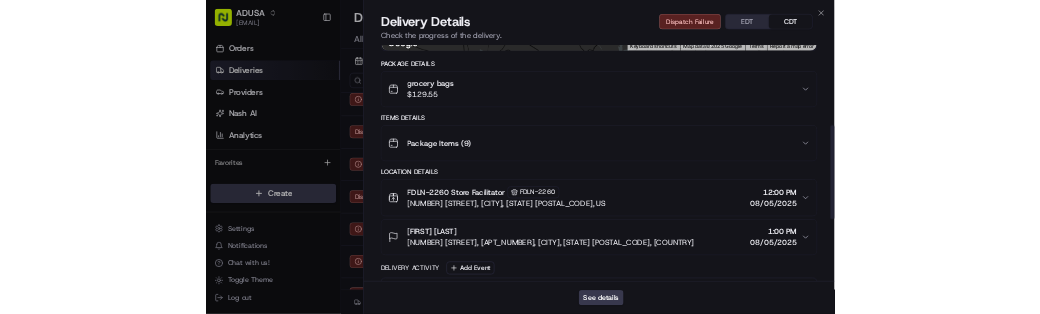 scroll, scrollTop: 374, scrollLeft: 0, axis: vertical 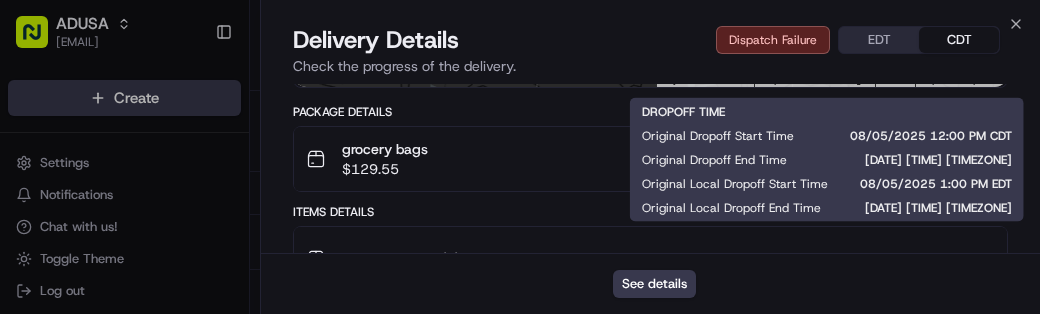 click on "Check the progress of the delivery." at bounding box center [650, 66] 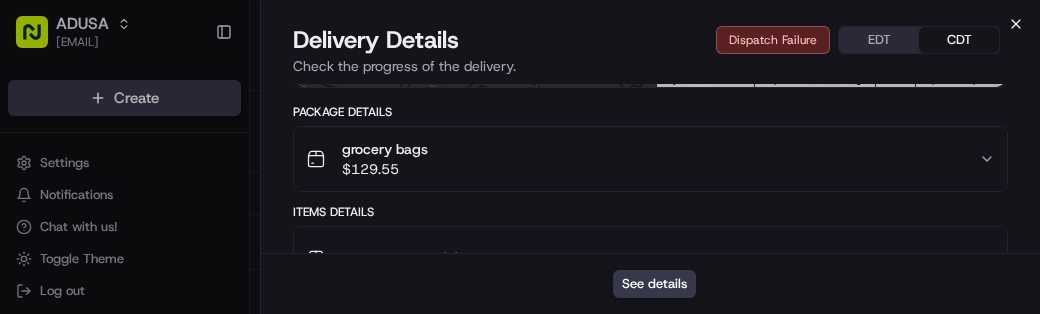 click on "Delivery Details Dispatch Failure EDT CDT Check the progress of the delivery." at bounding box center [650, 54] 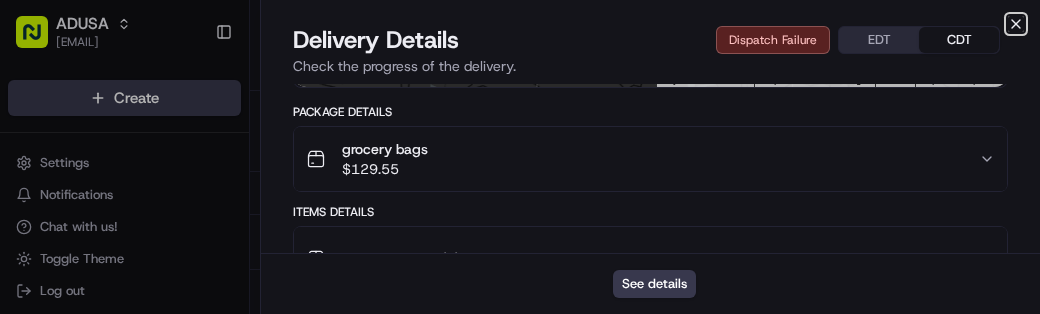 click 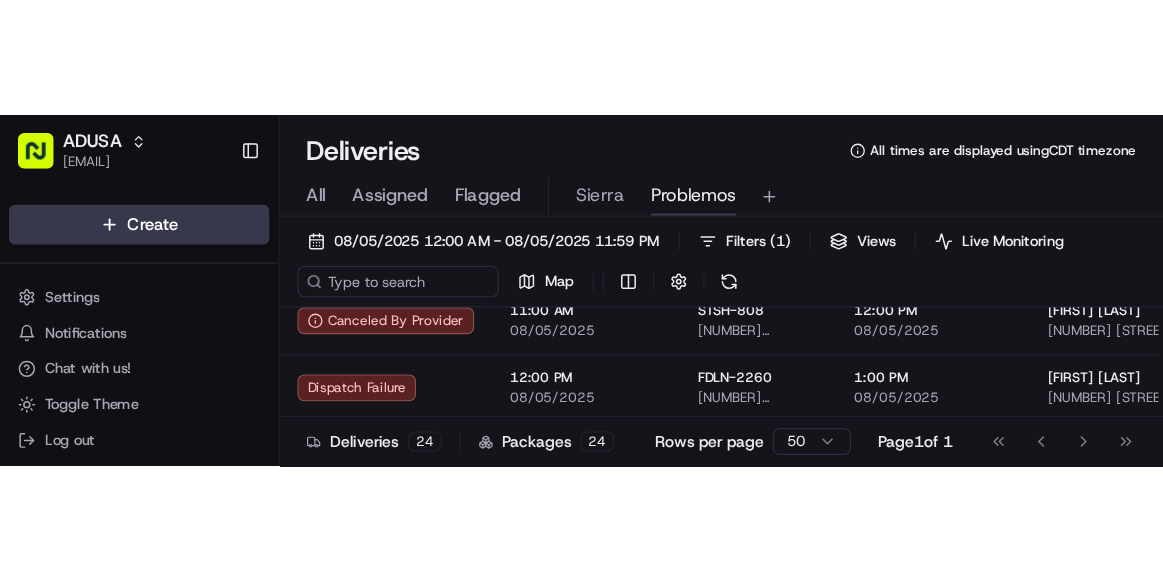 scroll, scrollTop: 0, scrollLeft: 0, axis: both 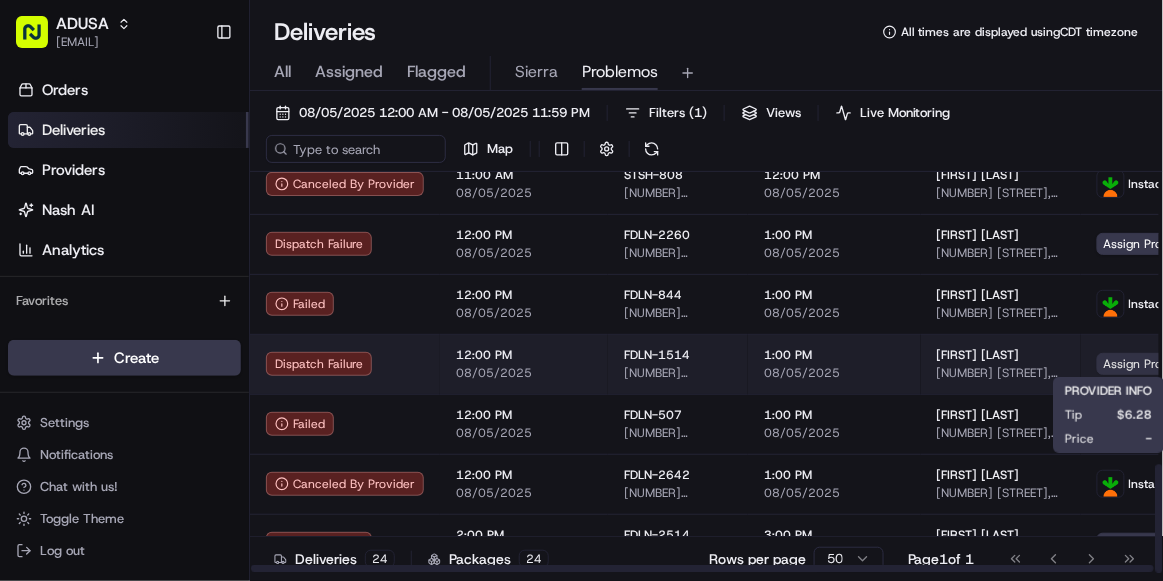 click on "Assign Provider" at bounding box center [1148, 364] 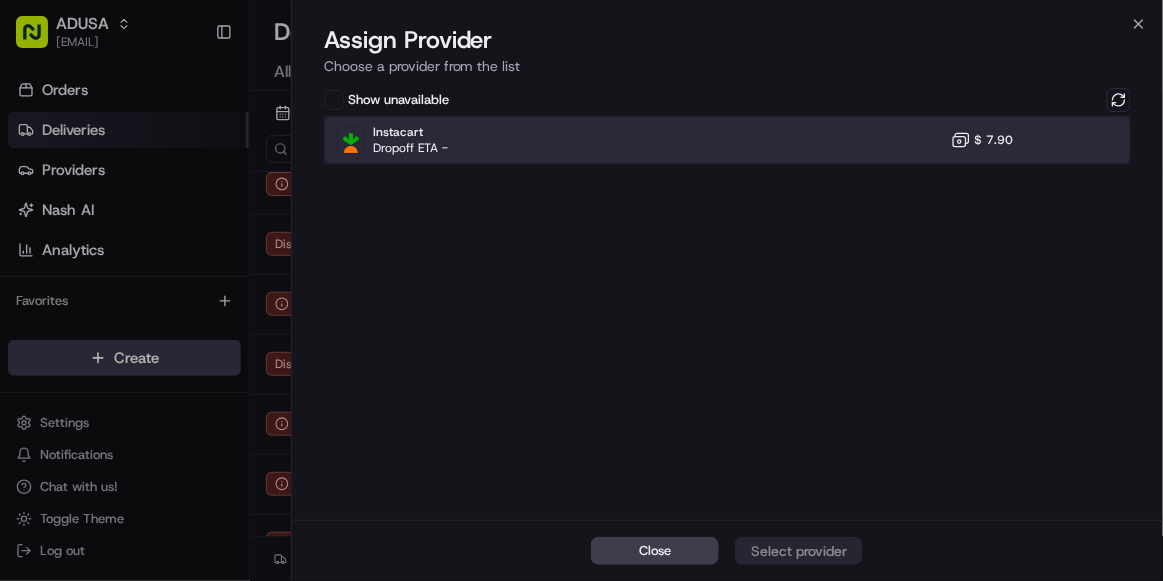 click on "Instacart Dropoff ETA   - $   7.90" at bounding box center (727, 140) 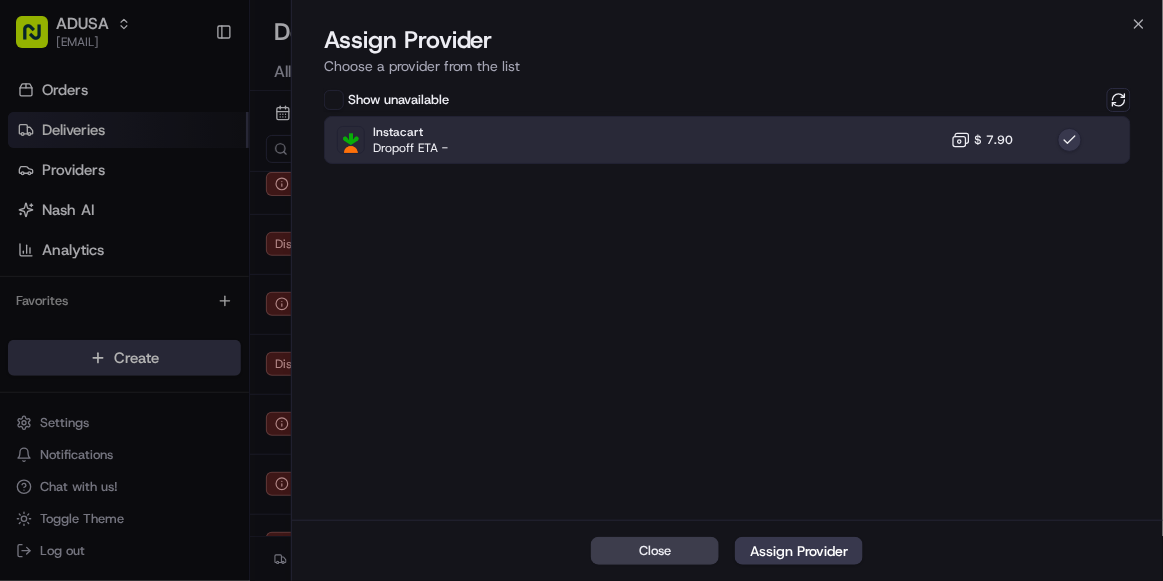 click on "Close Assign Provider" at bounding box center (727, 550) 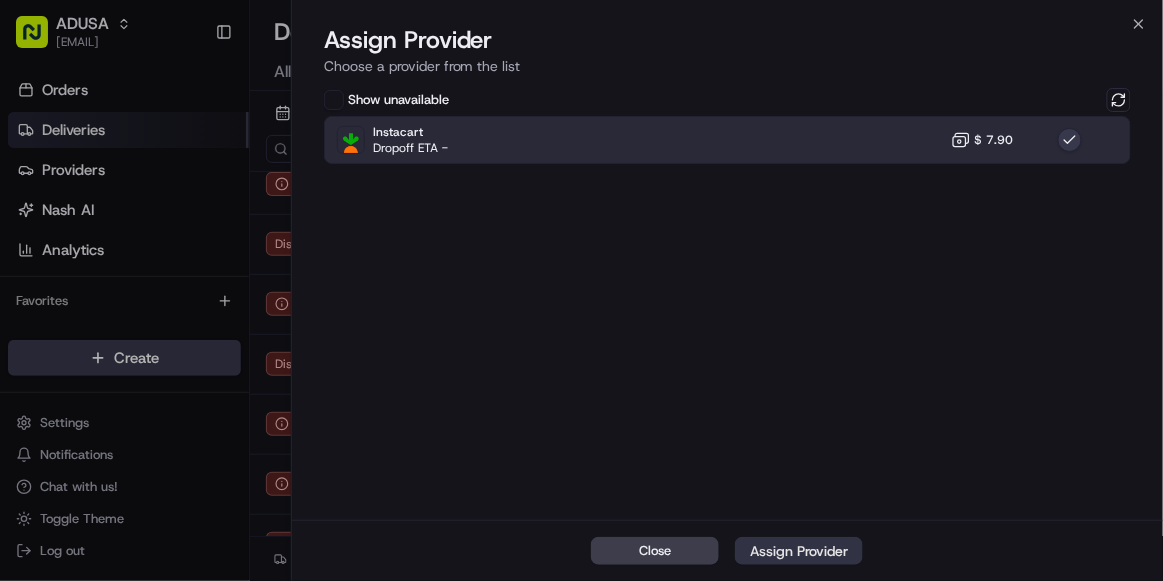 click on "Assign Provider" at bounding box center [799, 551] 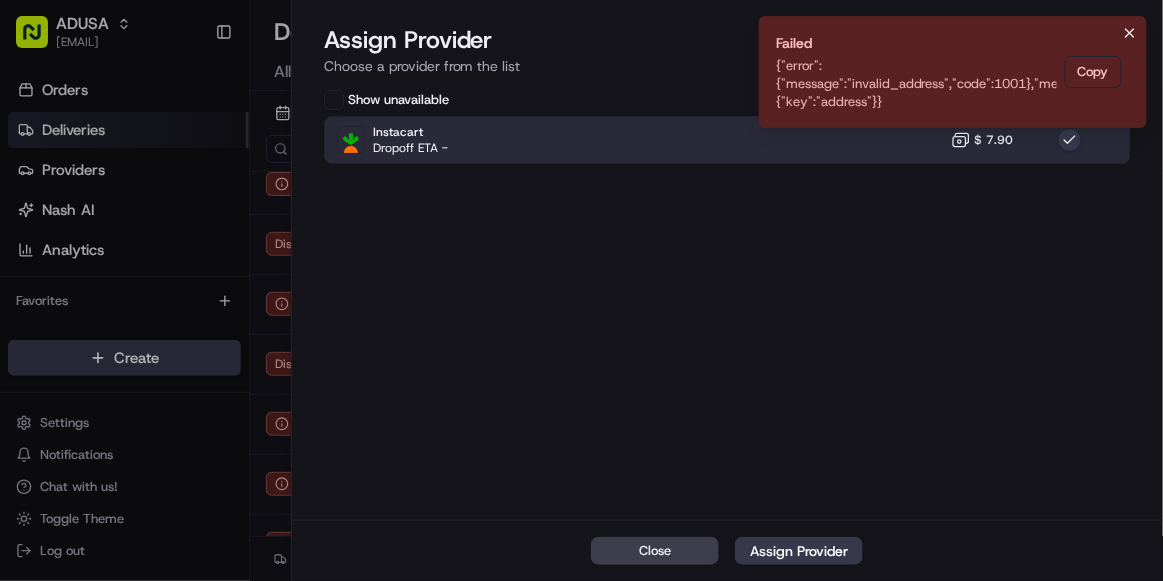click 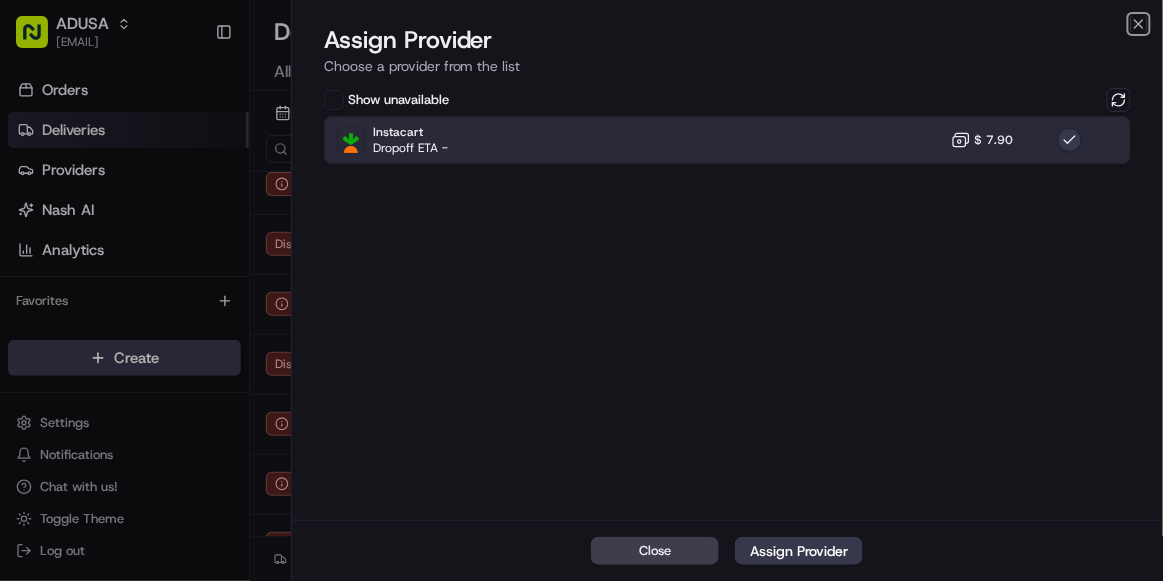 click 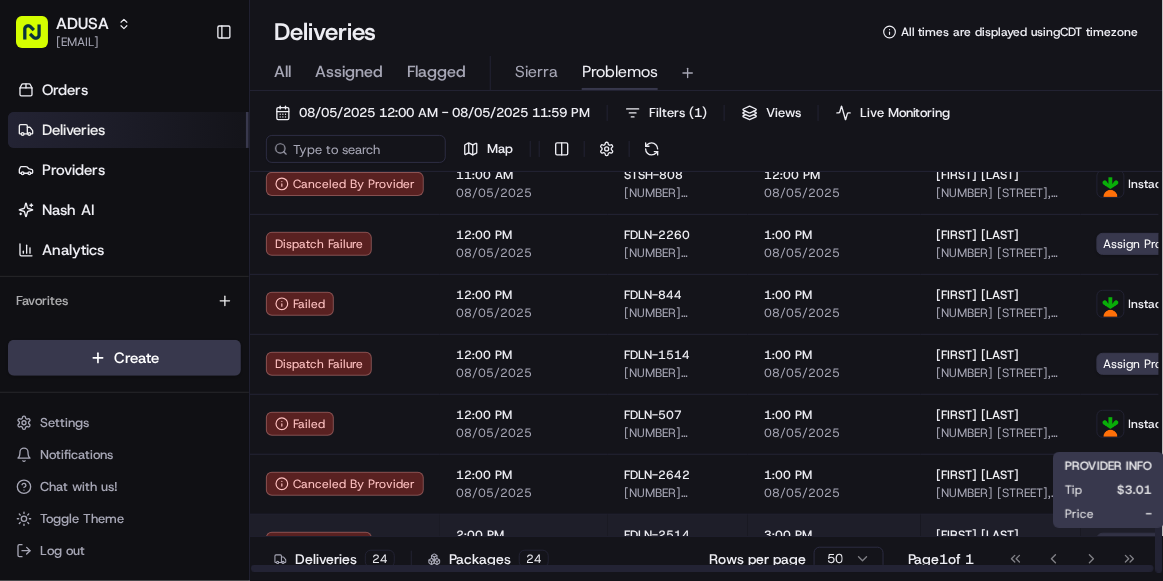 click on "Assign Provider" at bounding box center (1148, 544) 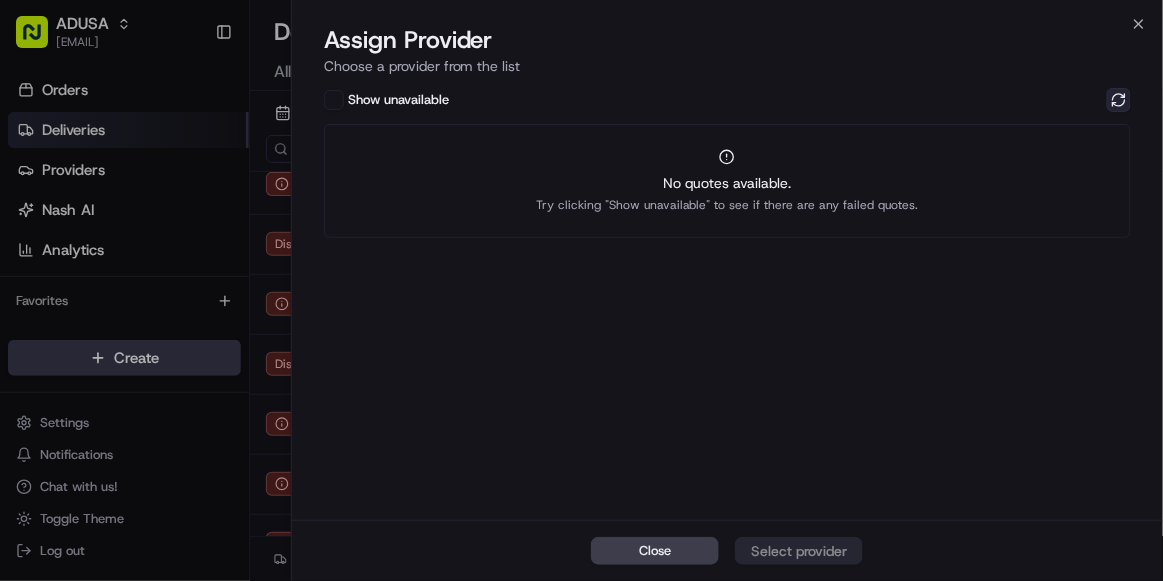 click at bounding box center (1119, 100) 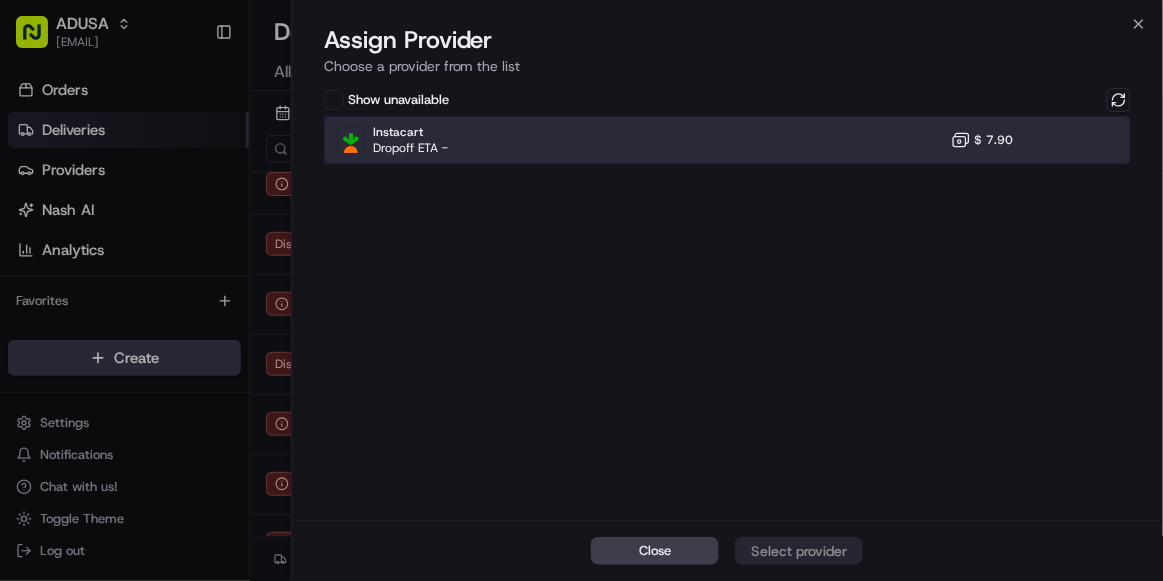 click on "Instacart Dropoff ETA   - $   7.90" at bounding box center (727, 140) 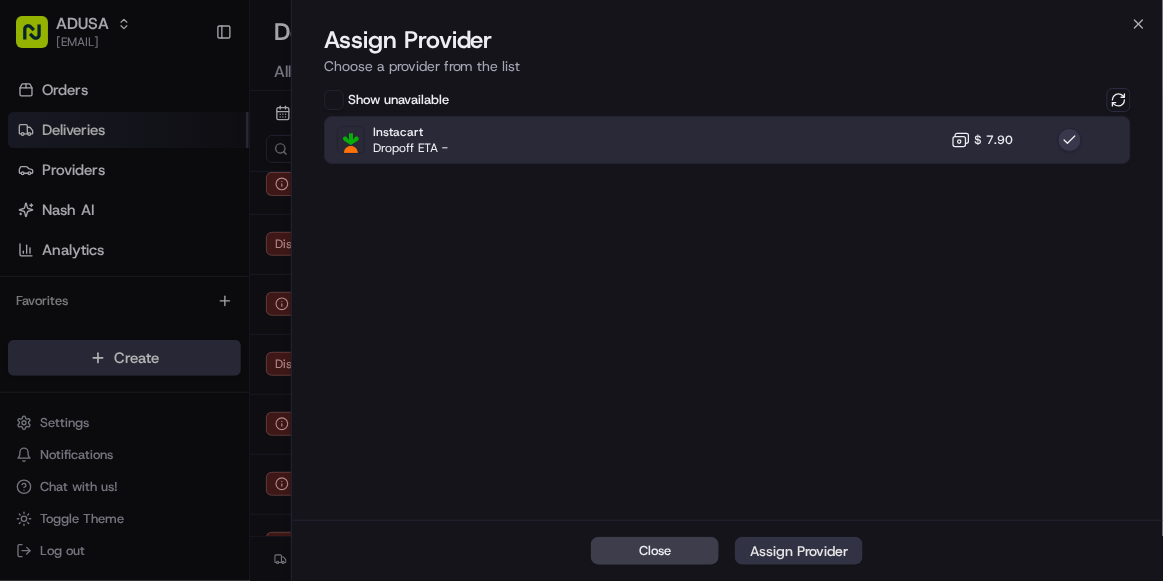 click on "Assign Provider" at bounding box center (799, 551) 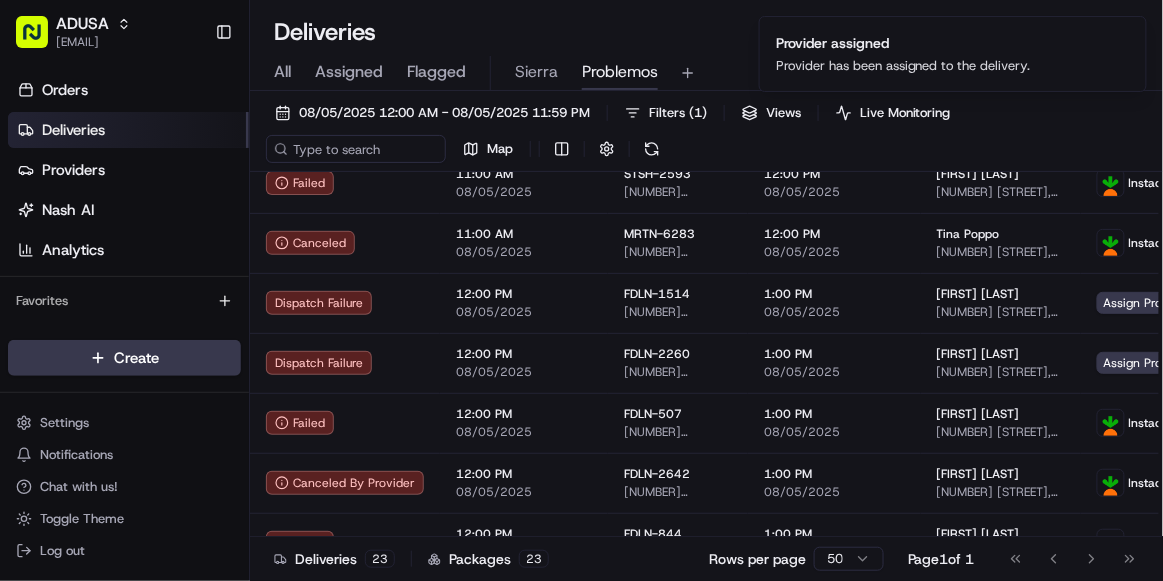 scroll, scrollTop: 1018, scrollLeft: 0, axis: vertical 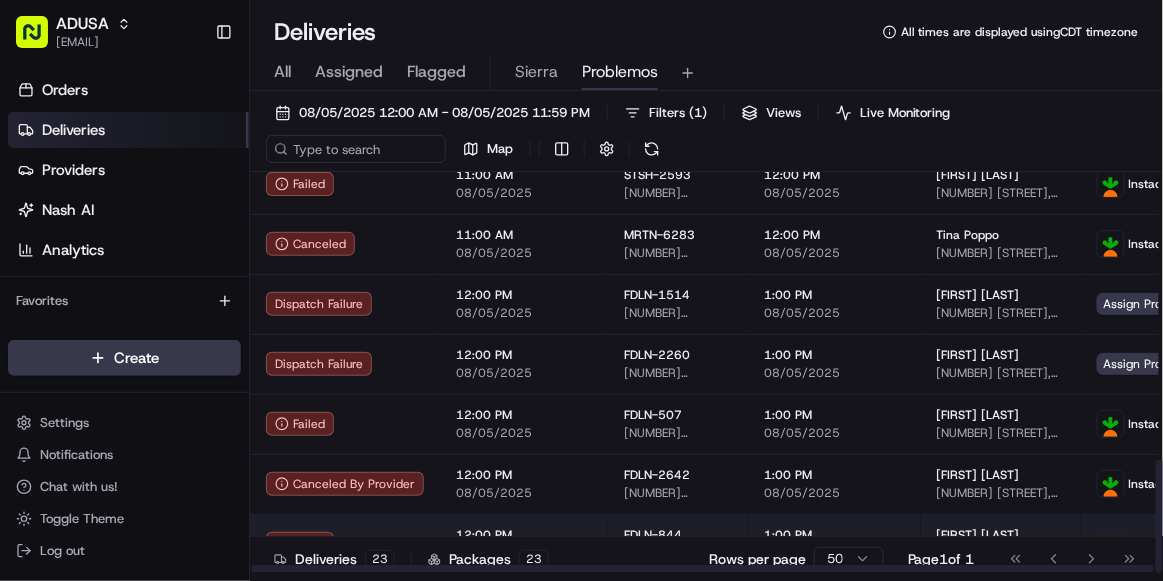 click on "1:00 PM 08/05/2025" at bounding box center (834, 544) 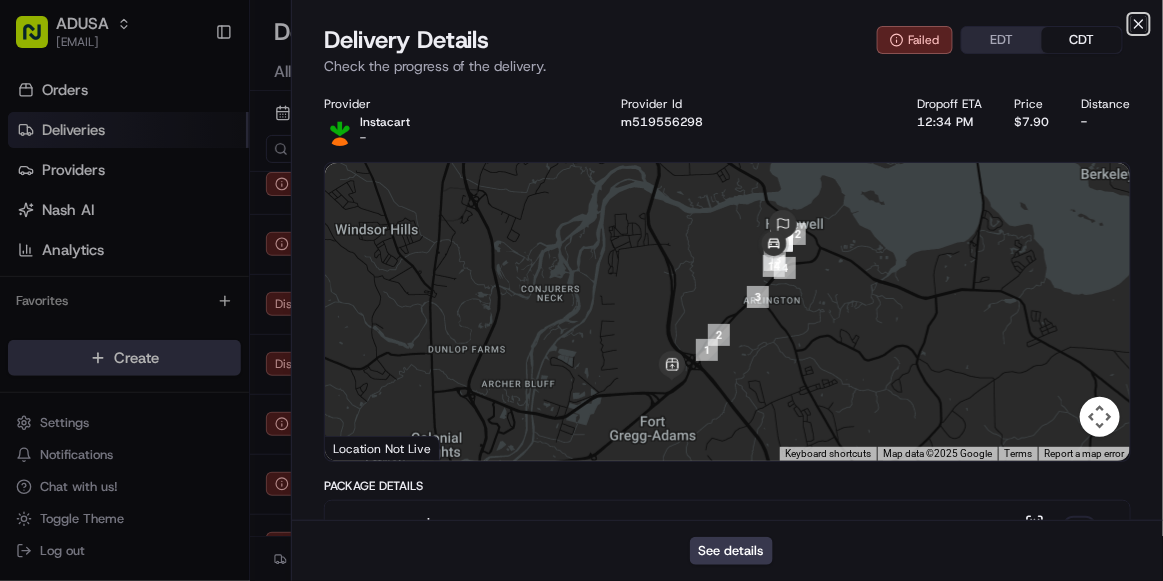 click 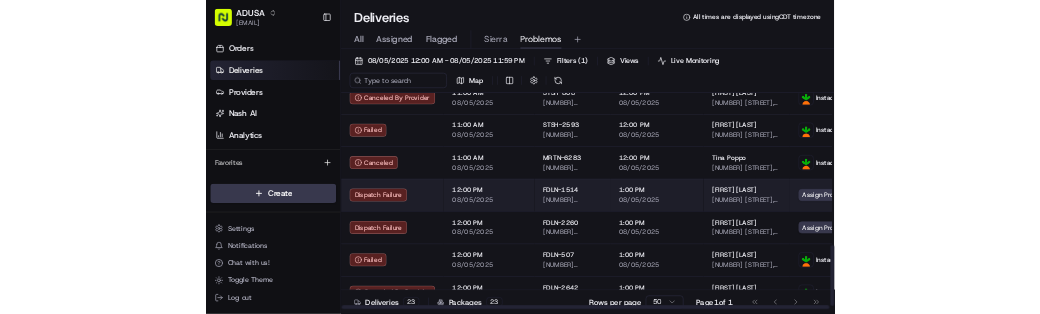 scroll, scrollTop: 1018, scrollLeft: 0, axis: vertical 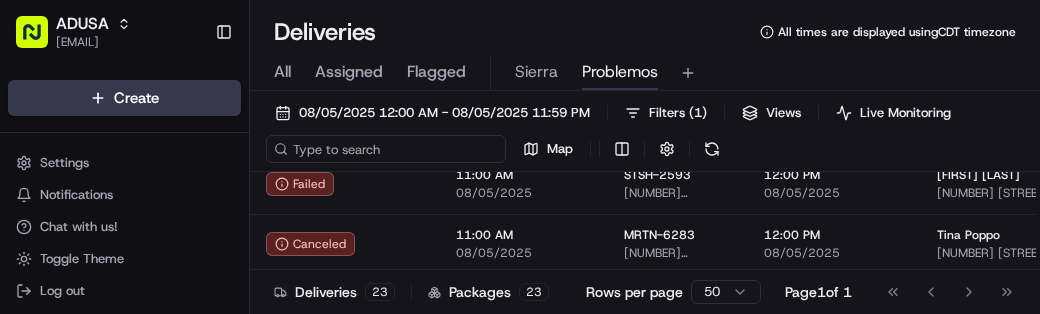 click at bounding box center [386, 149] 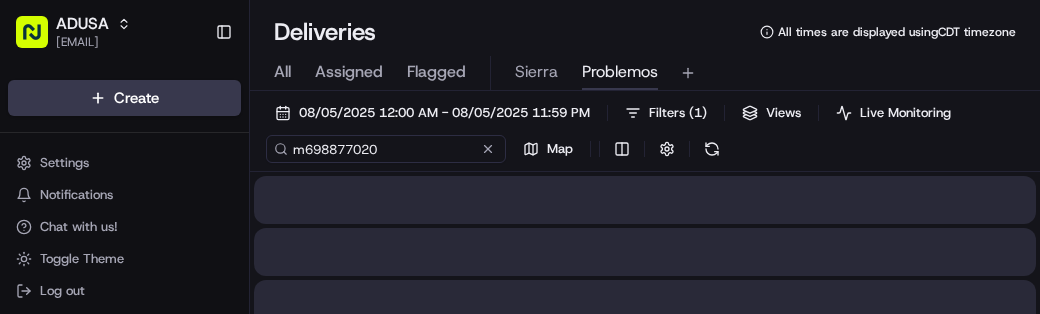 type on "m698877020" 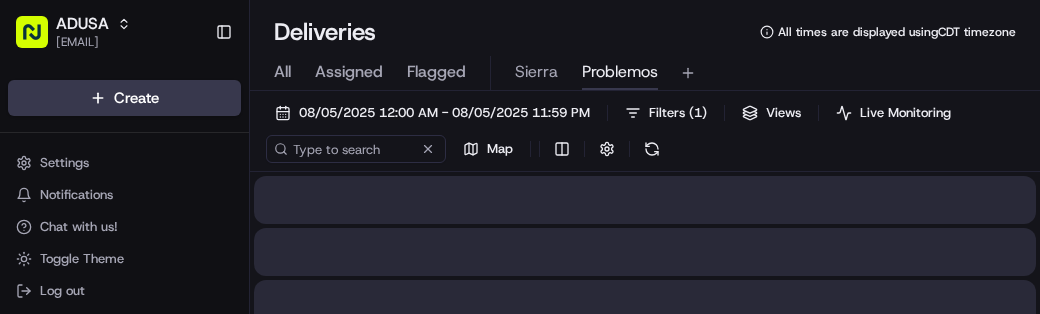 click on "All" at bounding box center (282, 72) 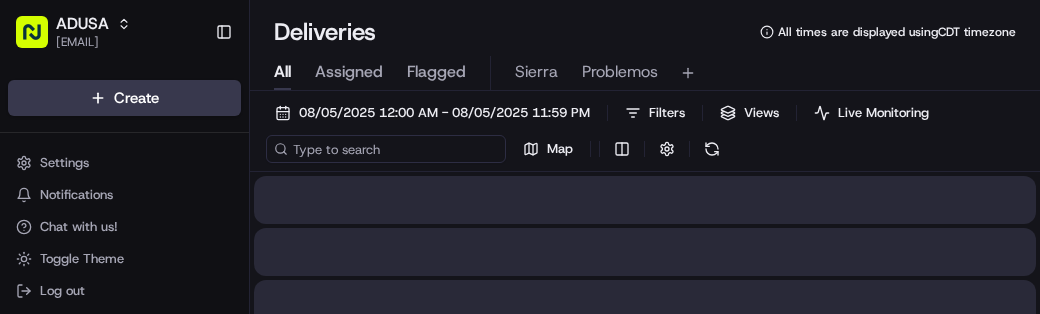 click at bounding box center (386, 149) 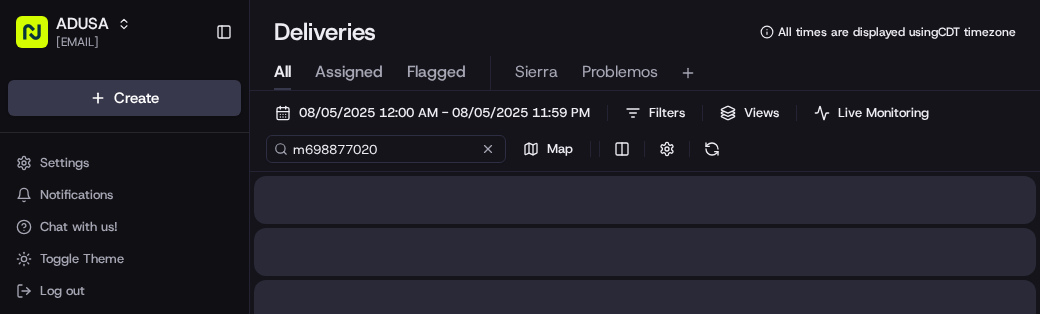 type on "m698877020" 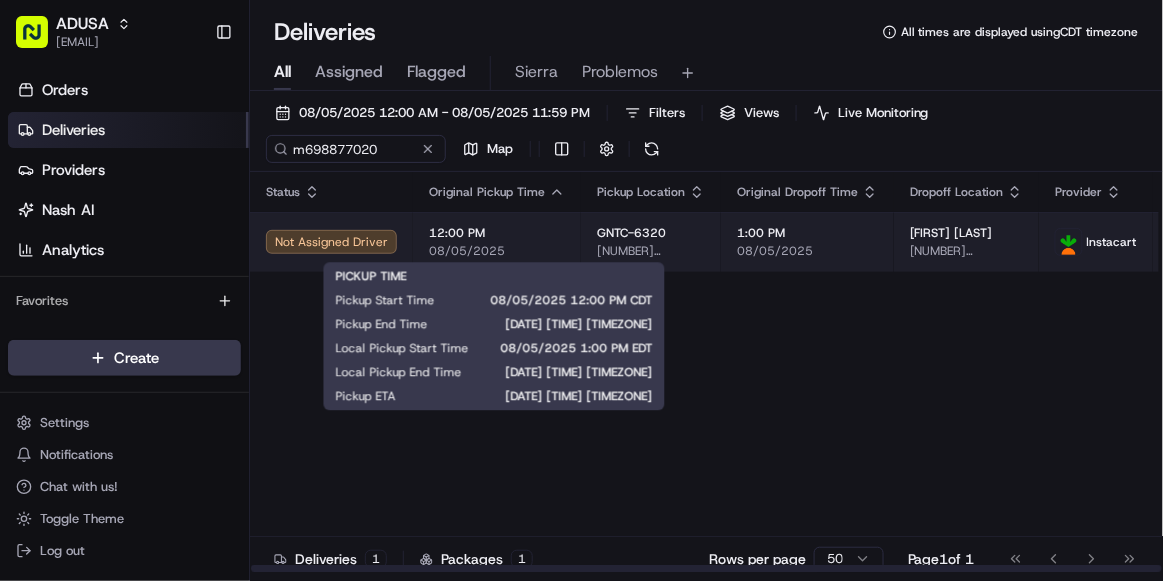 click on "08/05/2025" at bounding box center (497, 251) 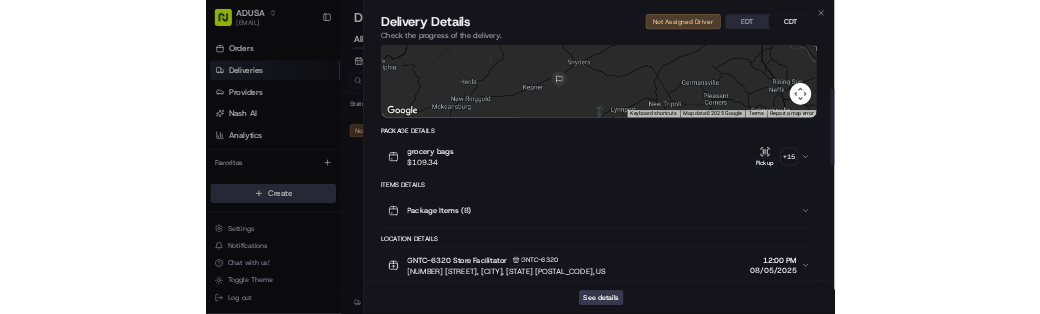 scroll, scrollTop: 0, scrollLeft: 0, axis: both 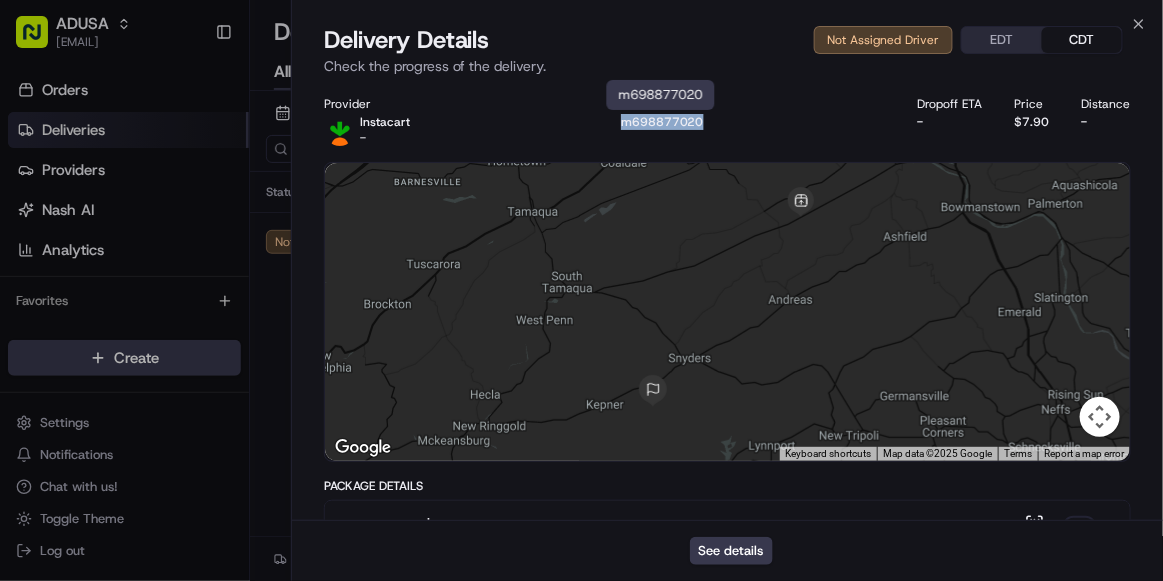 drag, startPoint x: 714, startPoint y: 131, endPoint x: 619, endPoint y: 126, distance: 95.131485 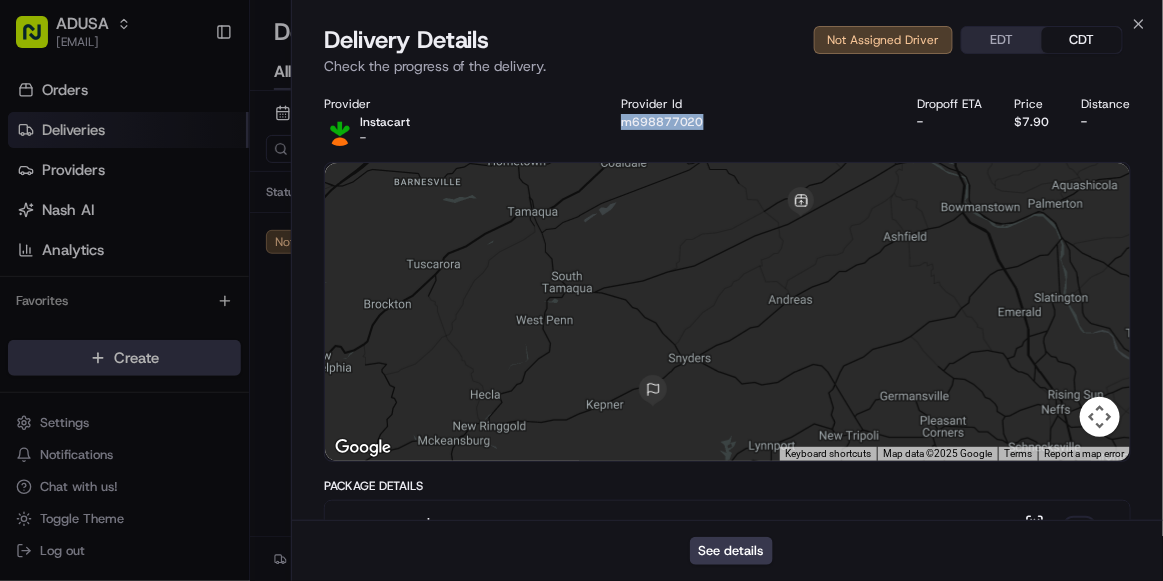 copy on "m698877020" 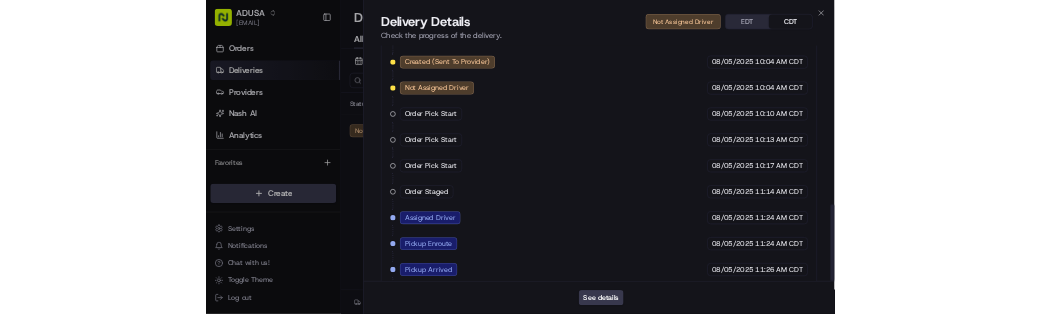 scroll, scrollTop: 897, scrollLeft: 0, axis: vertical 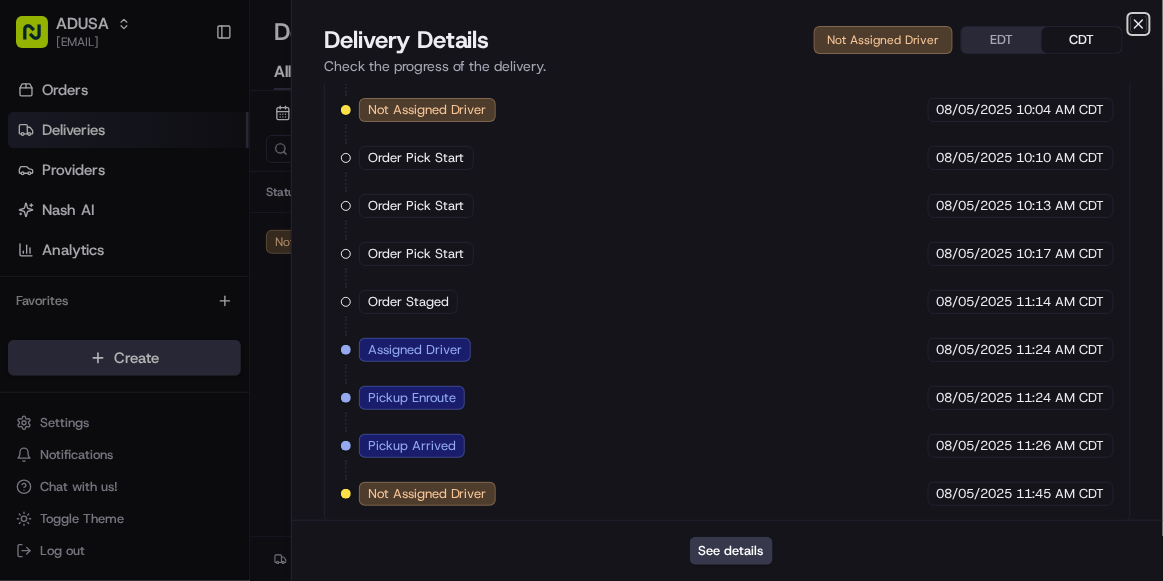 click 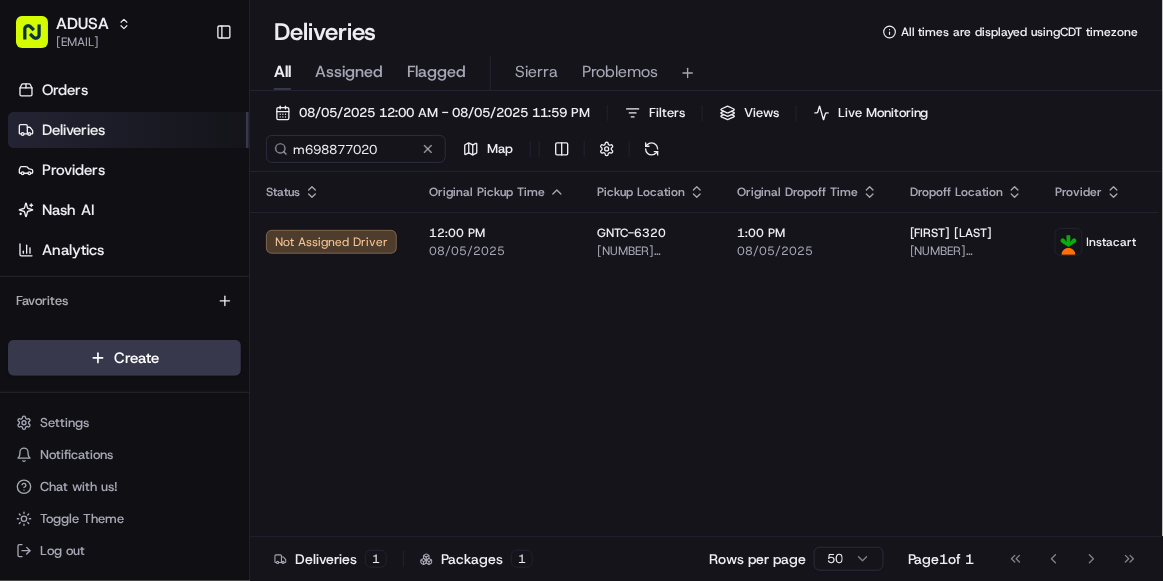 scroll, scrollTop: 0, scrollLeft: 0, axis: both 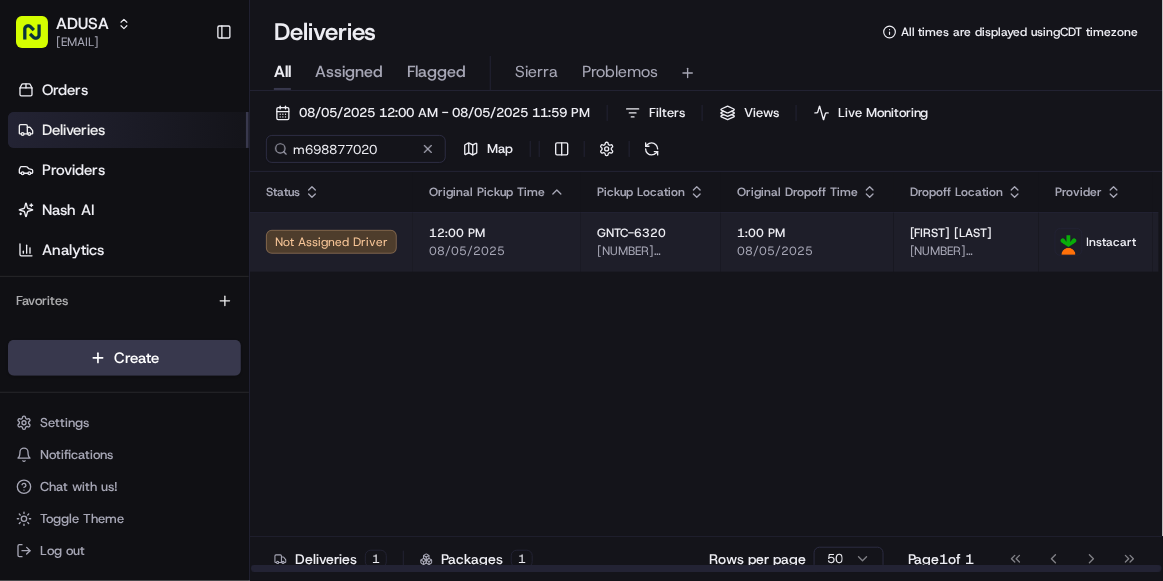 click on "08/05/2025" at bounding box center (807, 251) 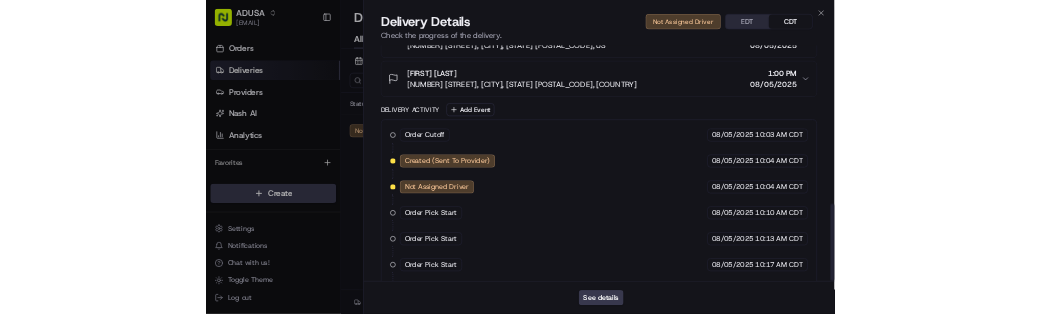 scroll, scrollTop: 897, scrollLeft: 0, axis: vertical 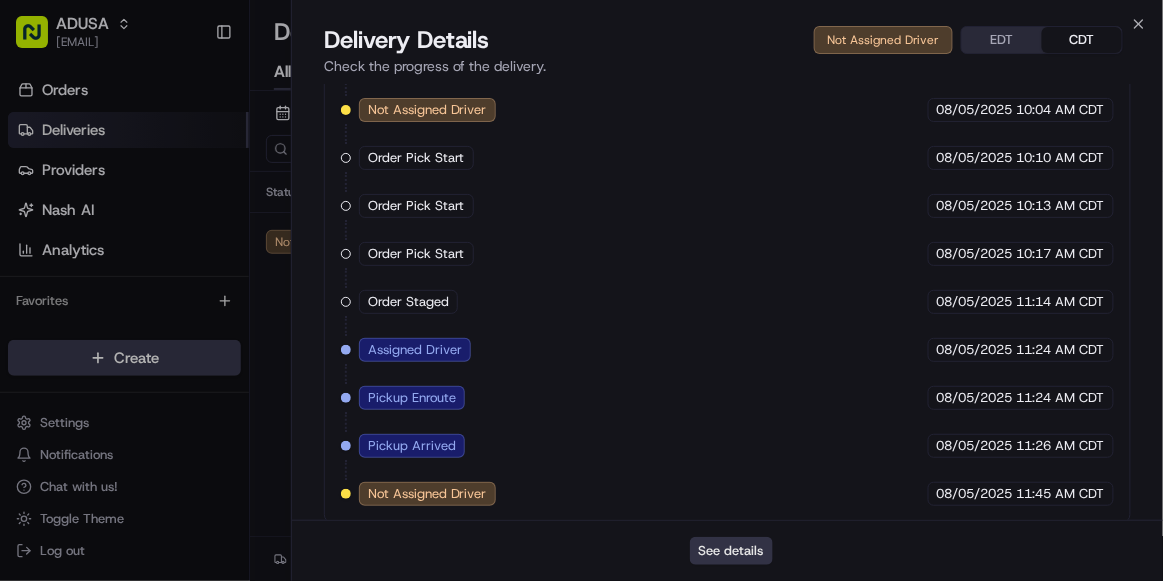 click on "See details" at bounding box center (731, 551) 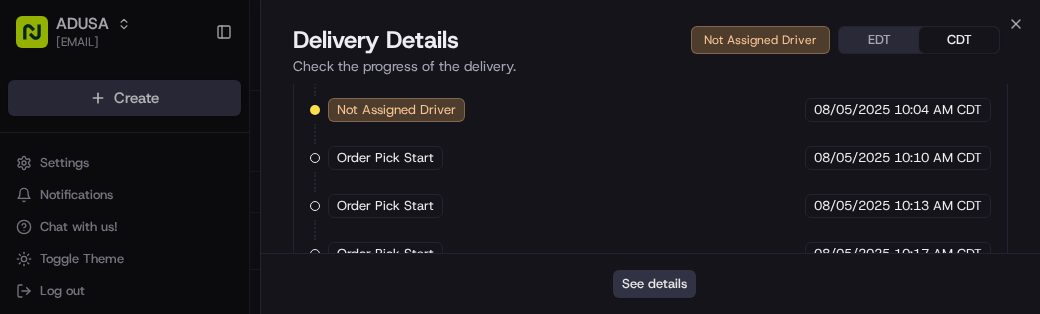 scroll, scrollTop: 0, scrollLeft: 0, axis: both 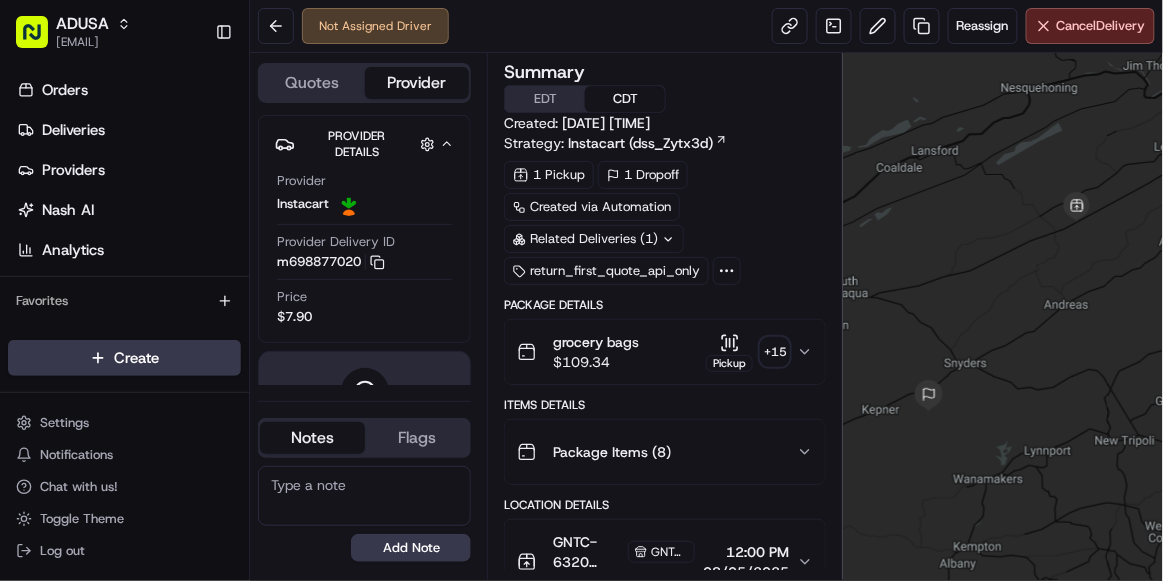 click on "12:00 PM" at bounding box center (746, 552) 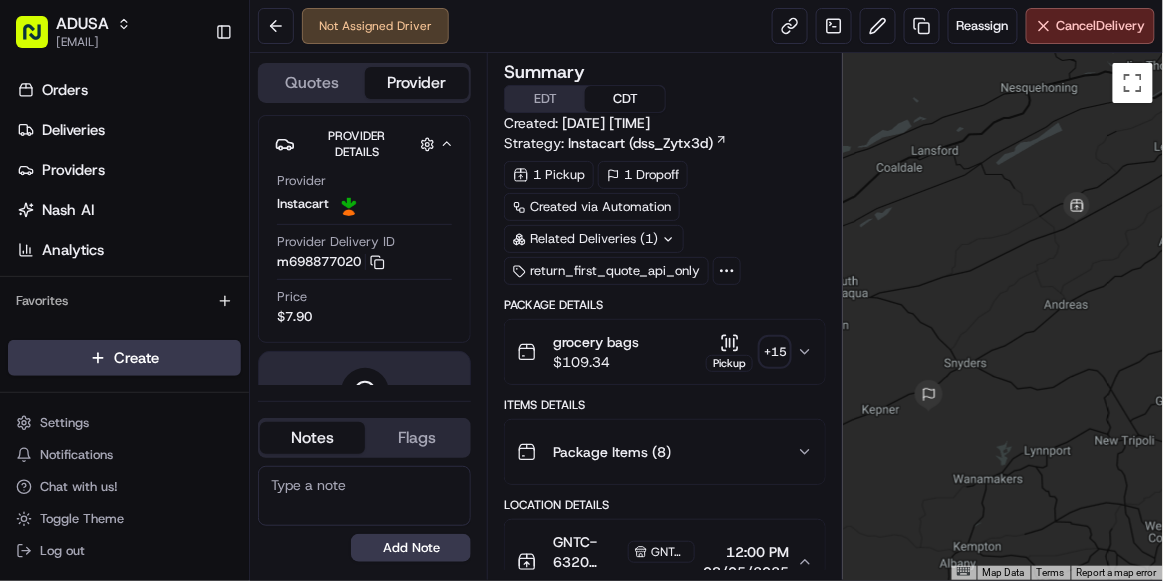 scroll, scrollTop: 0, scrollLeft: 0, axis: both 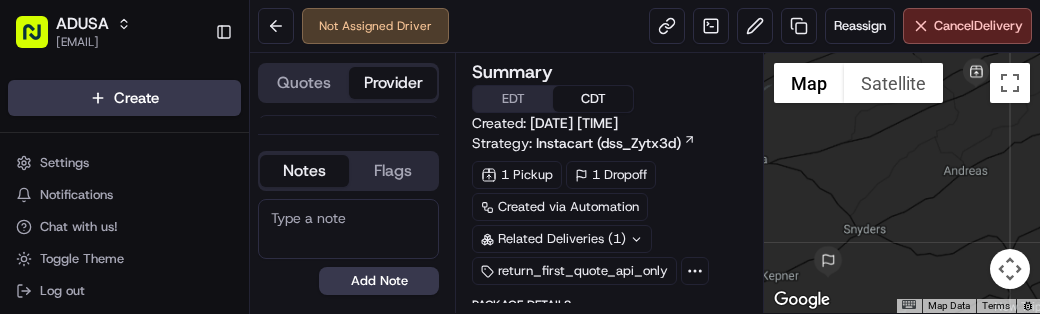 drag, startPoint x: 699, startPoint y: 191, endPoint x: 775, endPoint y: 94, distance: 123.22743 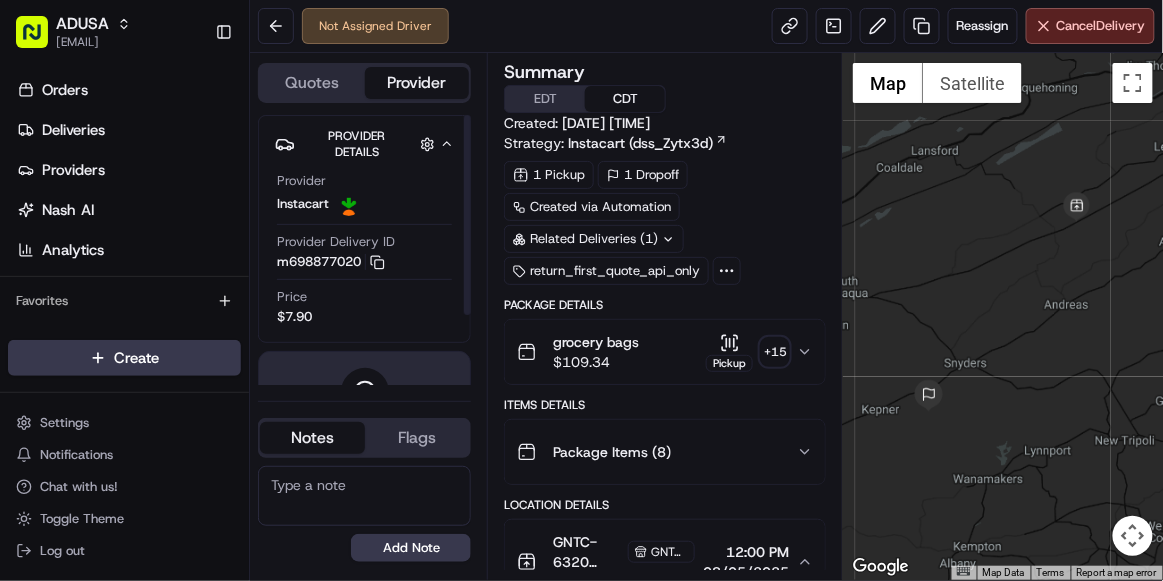 click at bounding box center [364, 496] 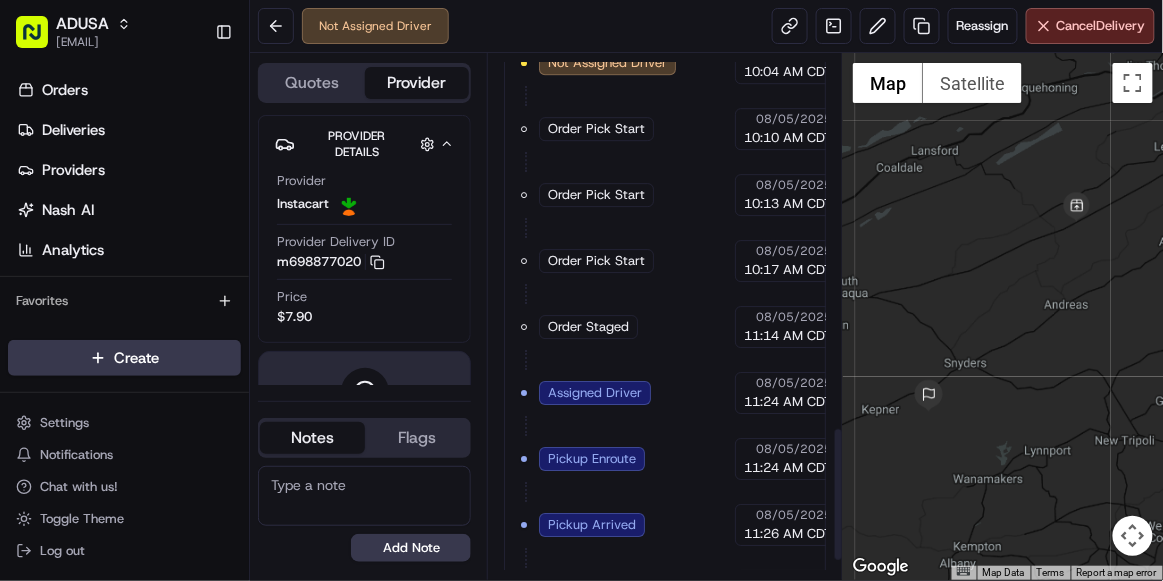 scroll, scrollTop: 1535, scrollLeft: 0, axis: vertical 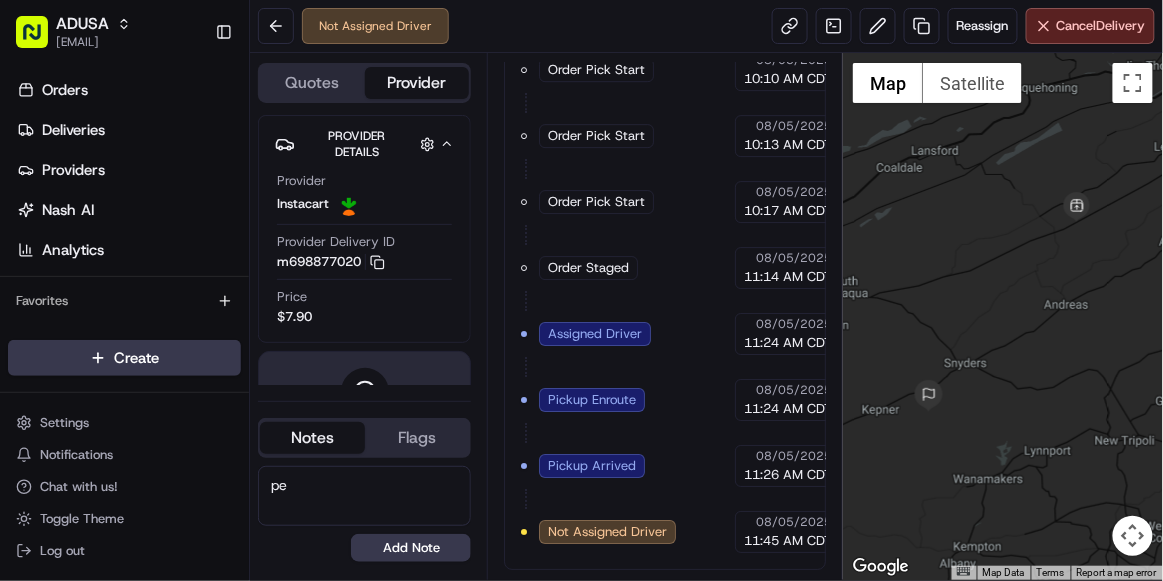 type on "p" 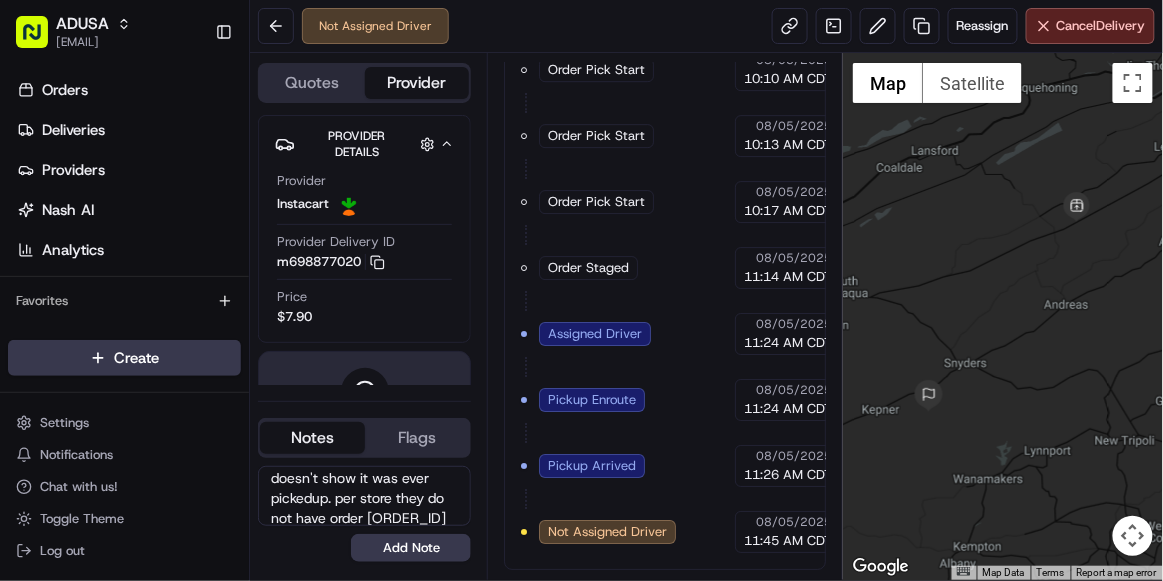 scroll, scrollTop: 67, scrollLeft: 0, axis: vertical 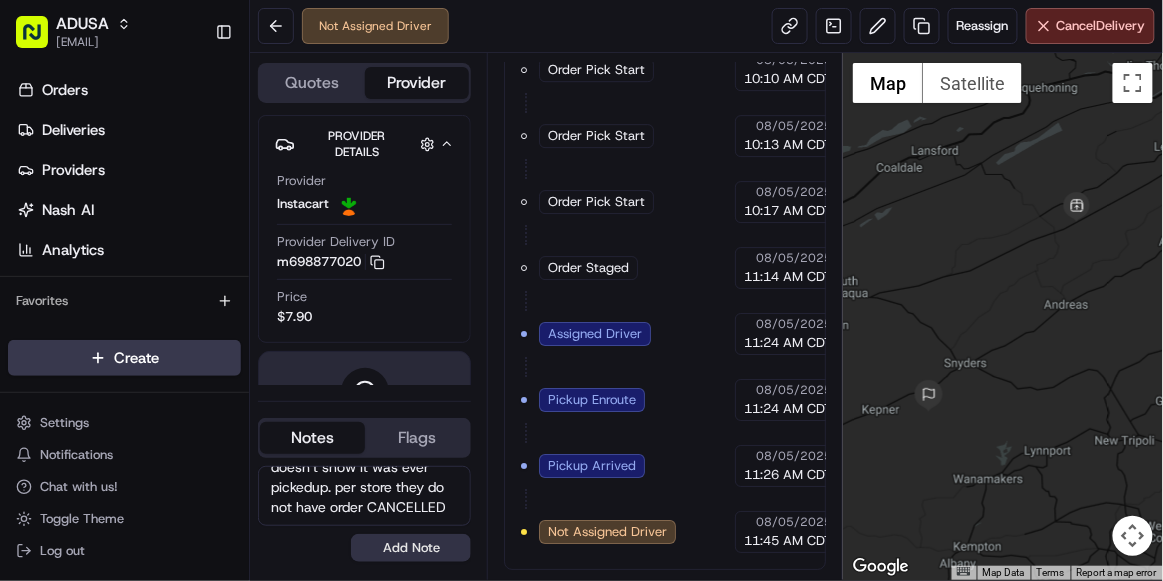 type on "order marked as re-scheduled by driver but doesn't show it was ever pickedup. per store they do not have order CANCELLED" 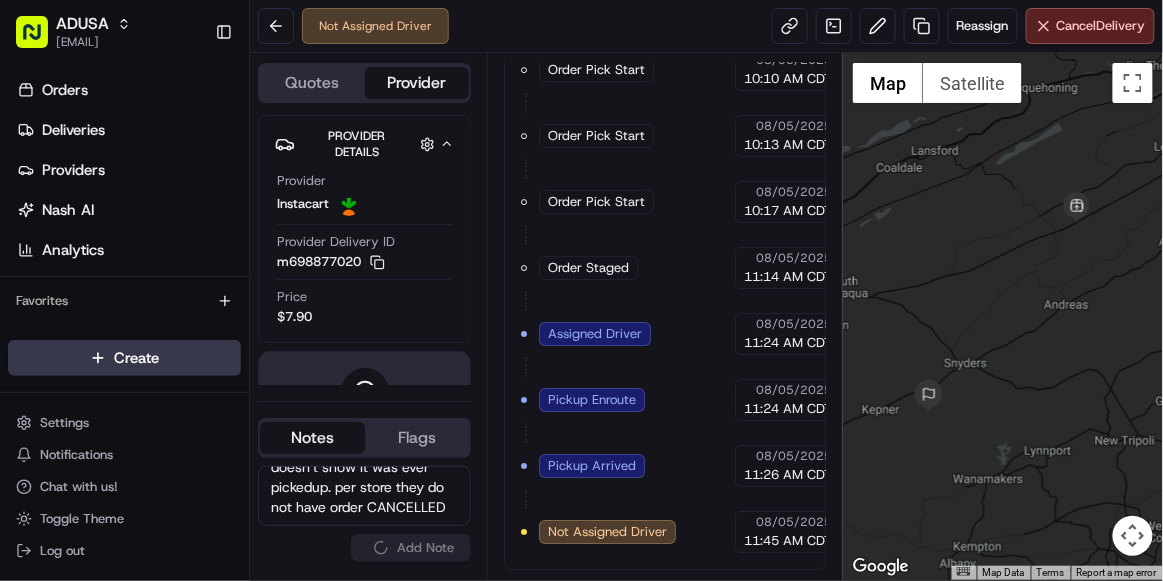 type 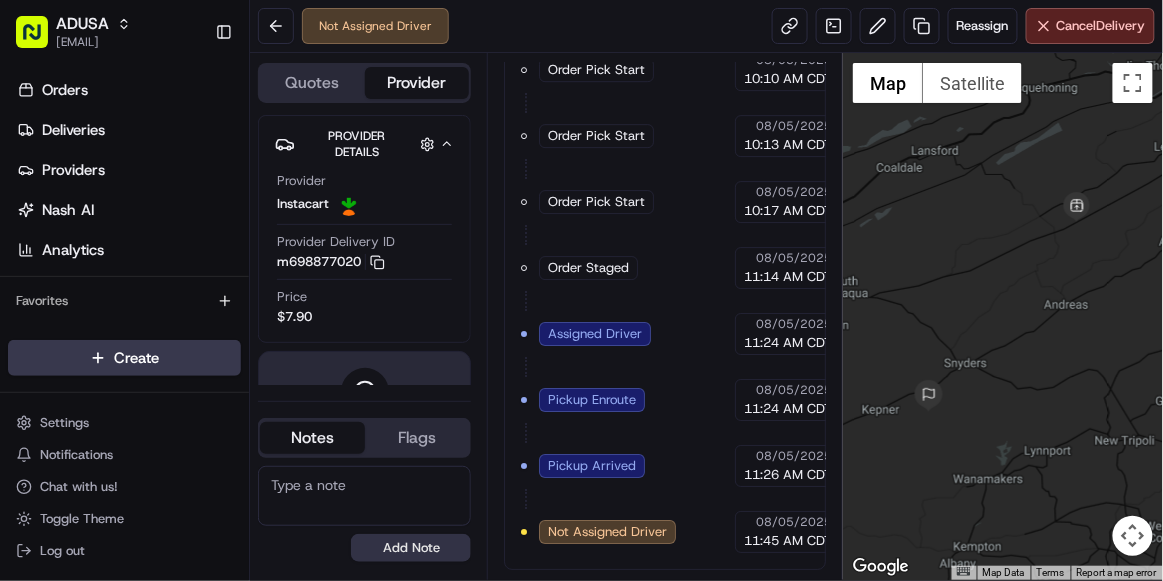 scroll, scrollTop: 0, scrollLeft: 0, axis: both 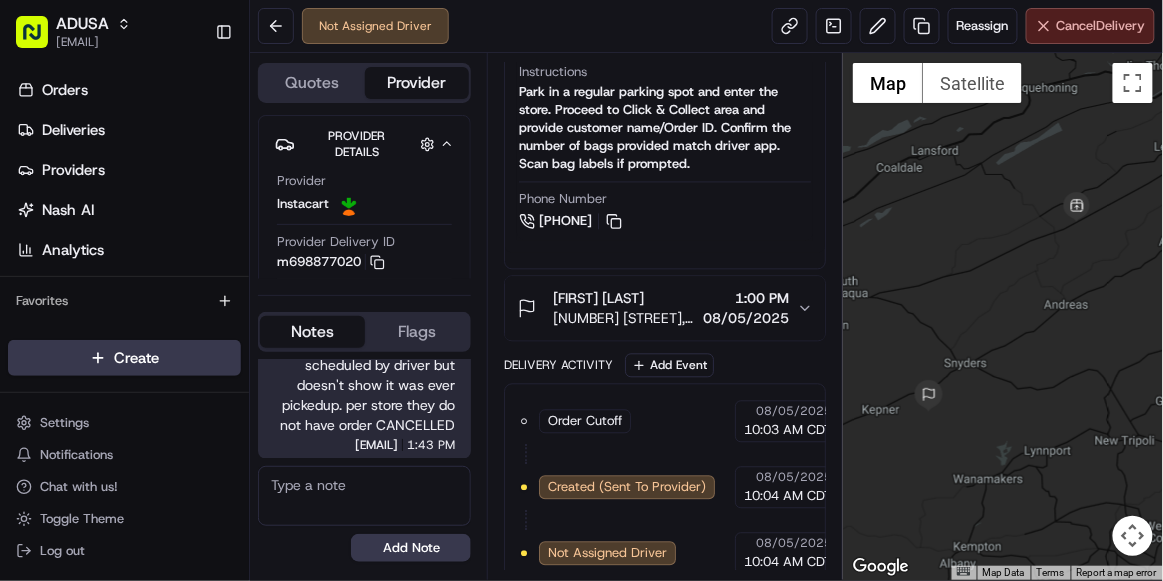 click on "Cancel  Delivery" at bounding box center (1101, 26) 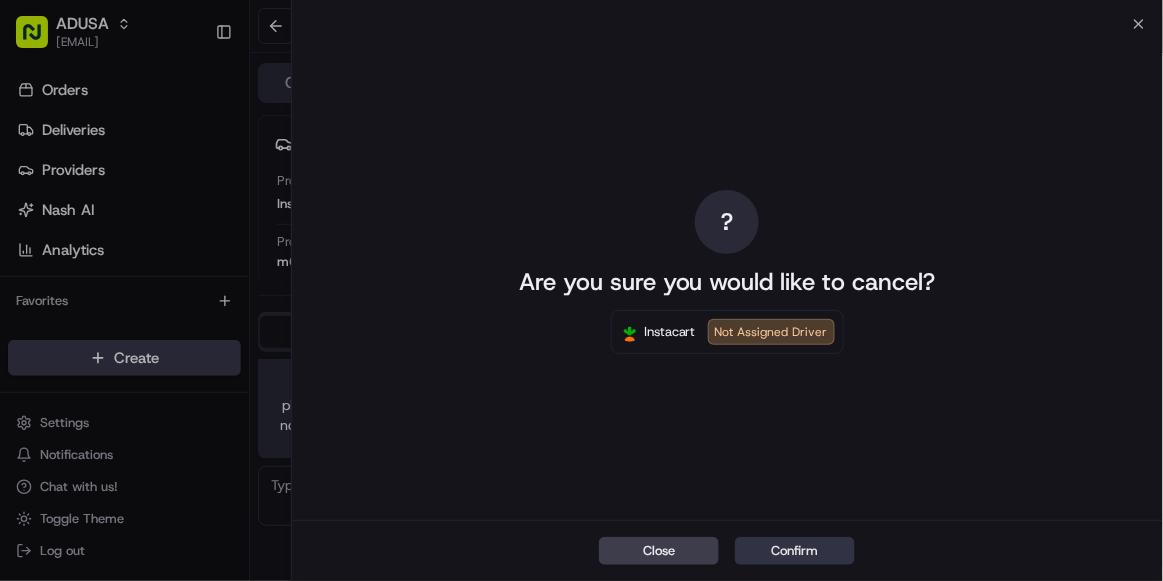 click on "Confirm" at bounding box center (795, 551) 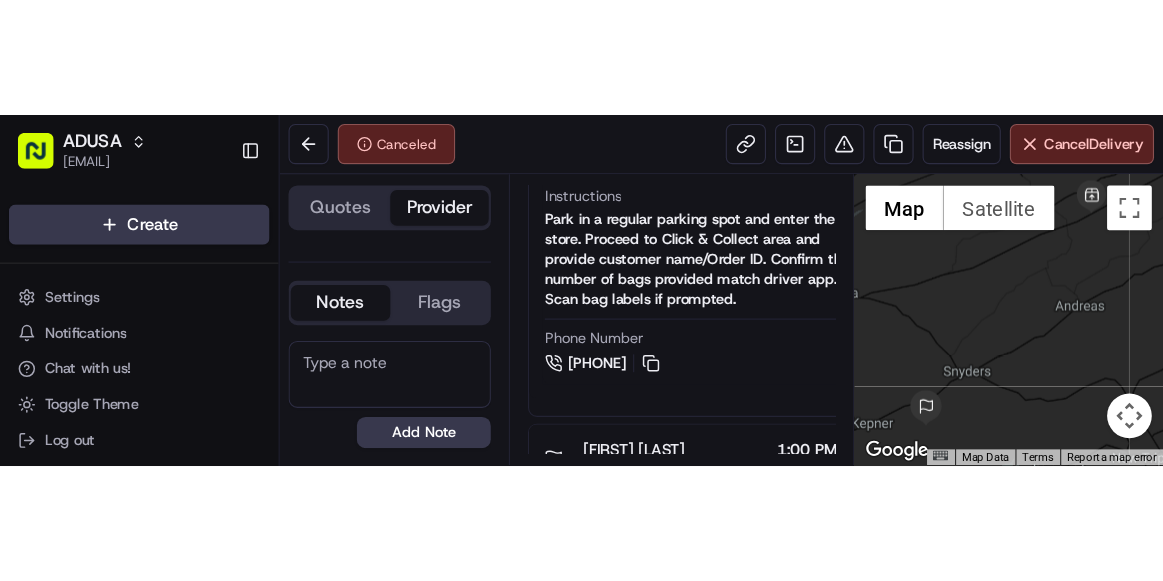 scroll, scrollTop: 0, scrollLeft: 0, axis: both 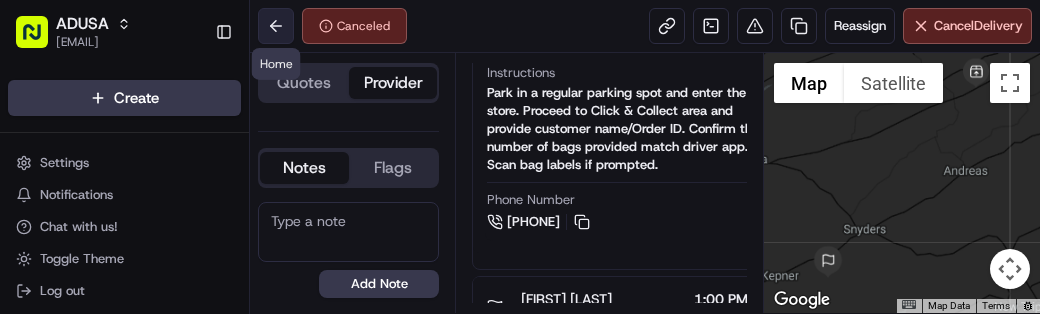 click at bounding box center (276, 26) 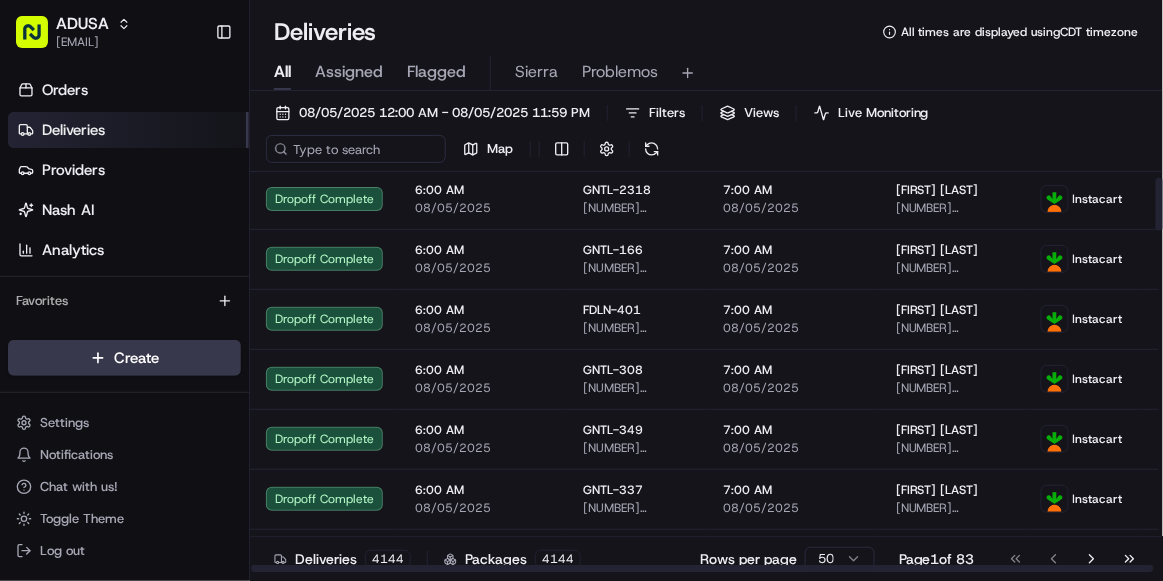 scroll, scrollTop: 43, scrollLeft: 0, axis: vertical 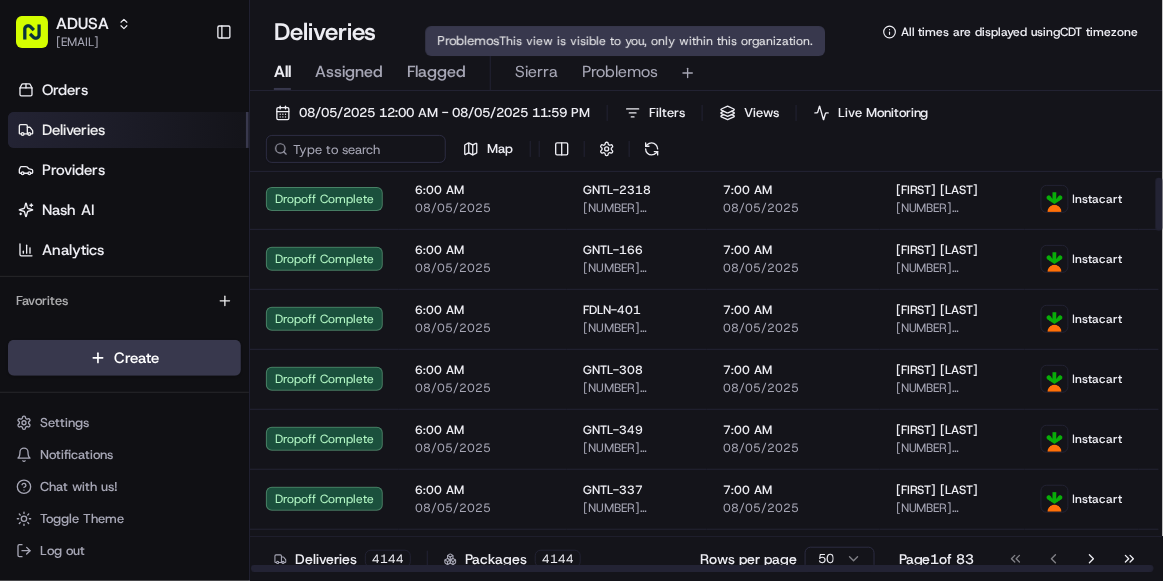 click on "Problemos" at bounding box center (620, 72) 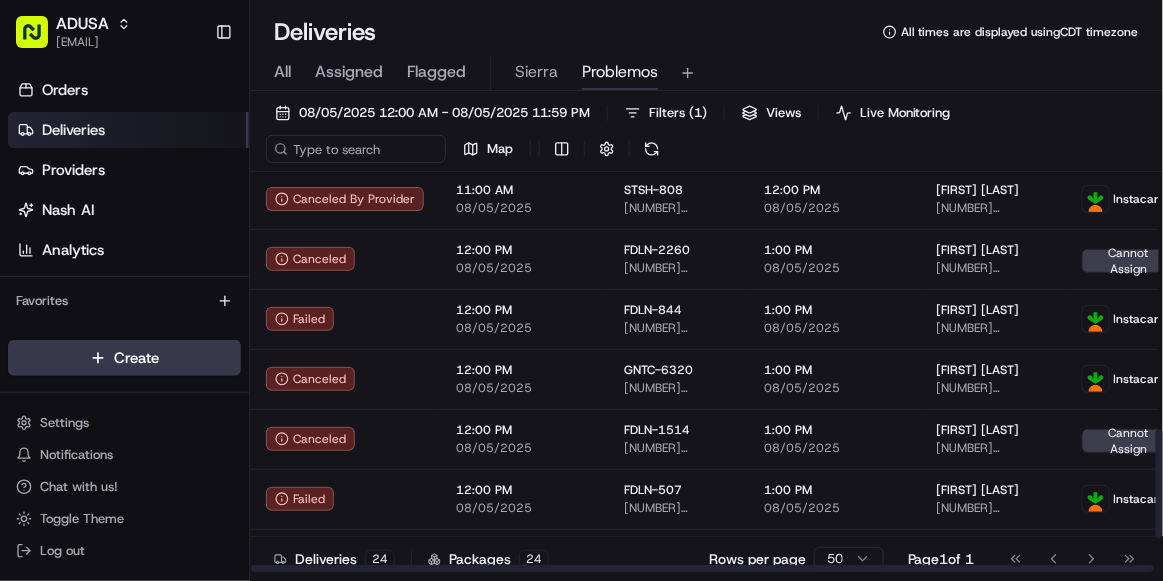 scroll, scrollTop: 1078, scrollLeft: 0, axis: vertical 